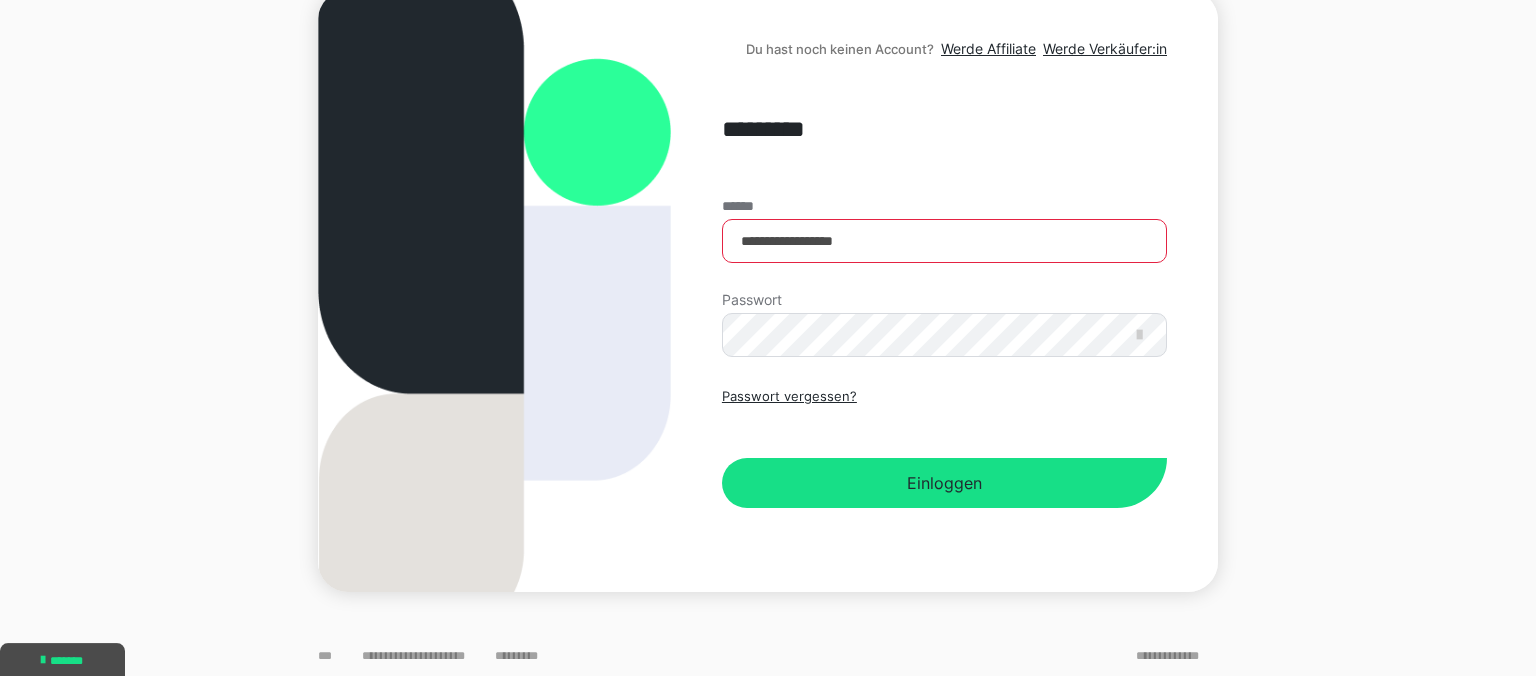 scroll, scrollTop: 241, scrollLeft: 0, axis: vertical 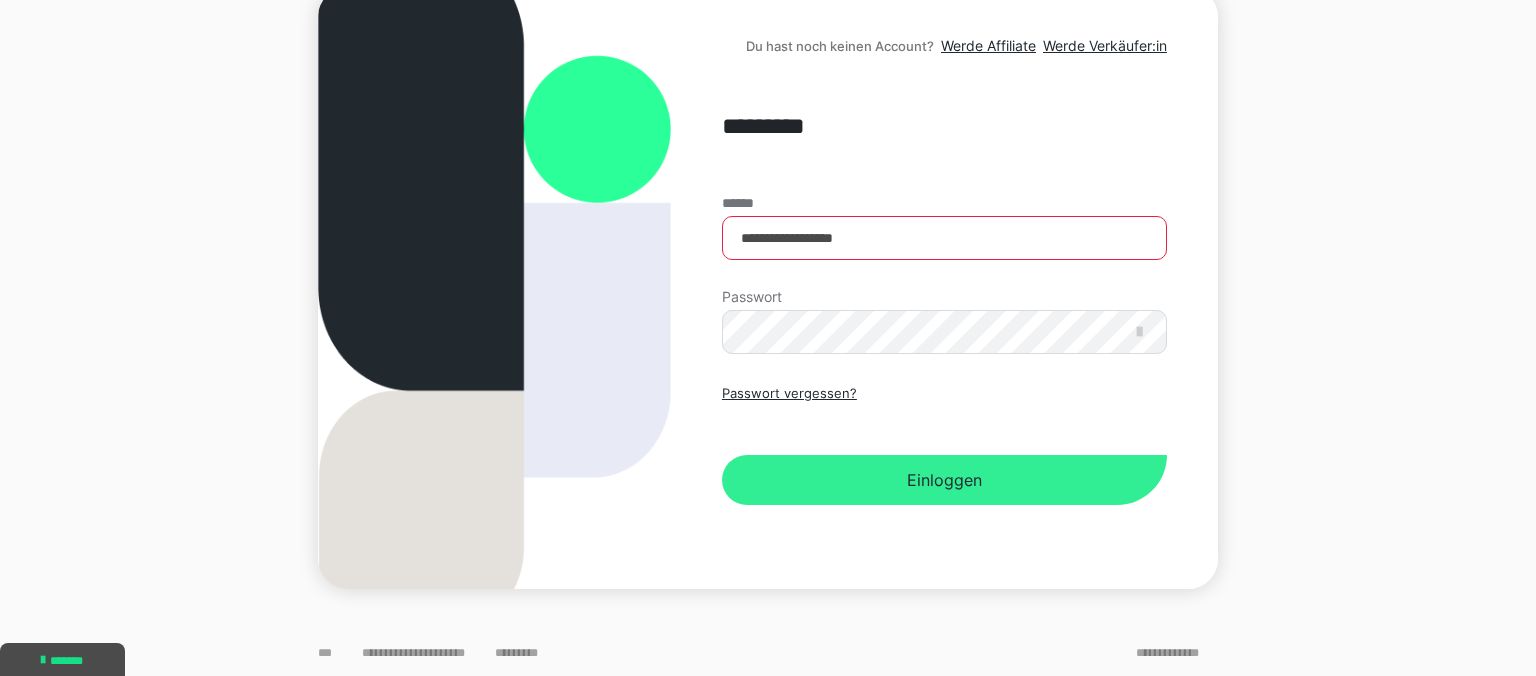 click on "Einloggen" at bounding box center (944, 480) 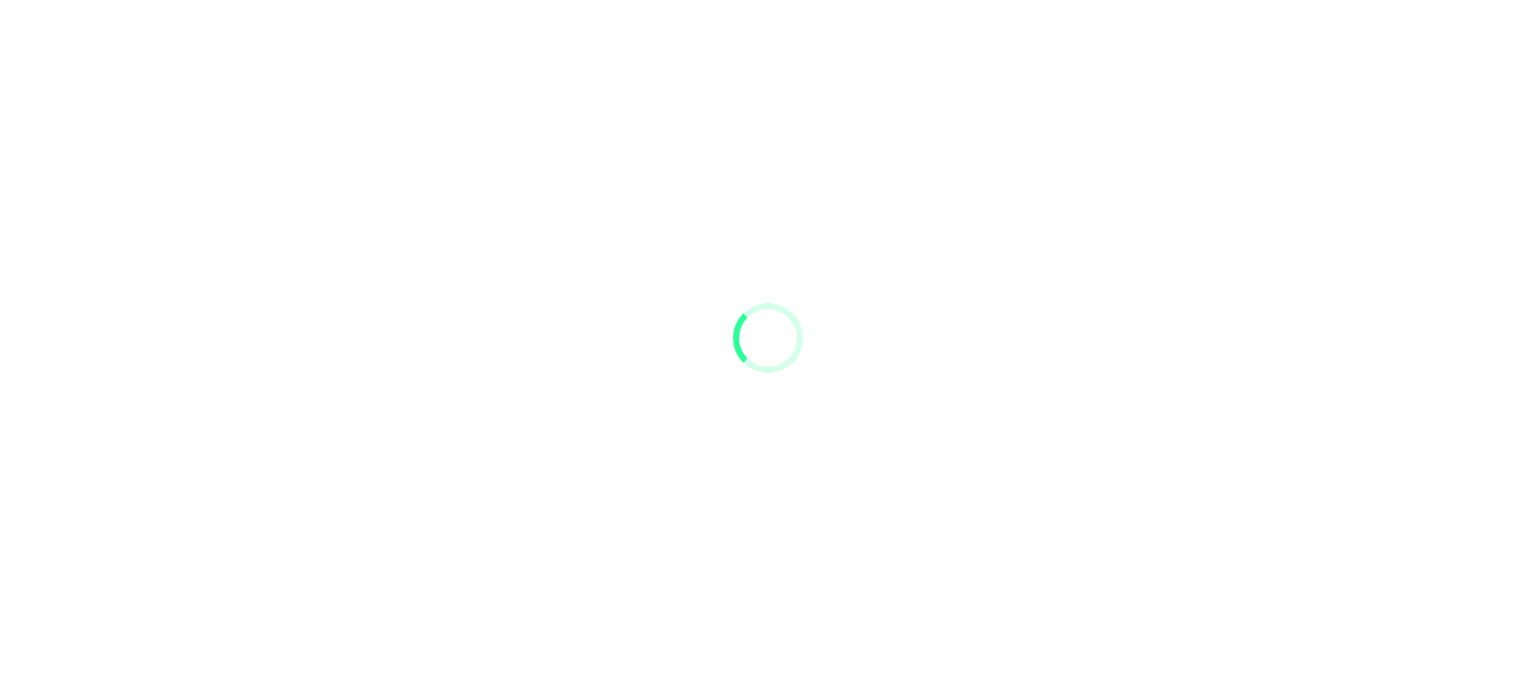 scroll, scrollTop: 0, scrollLeft: 0, axis: both 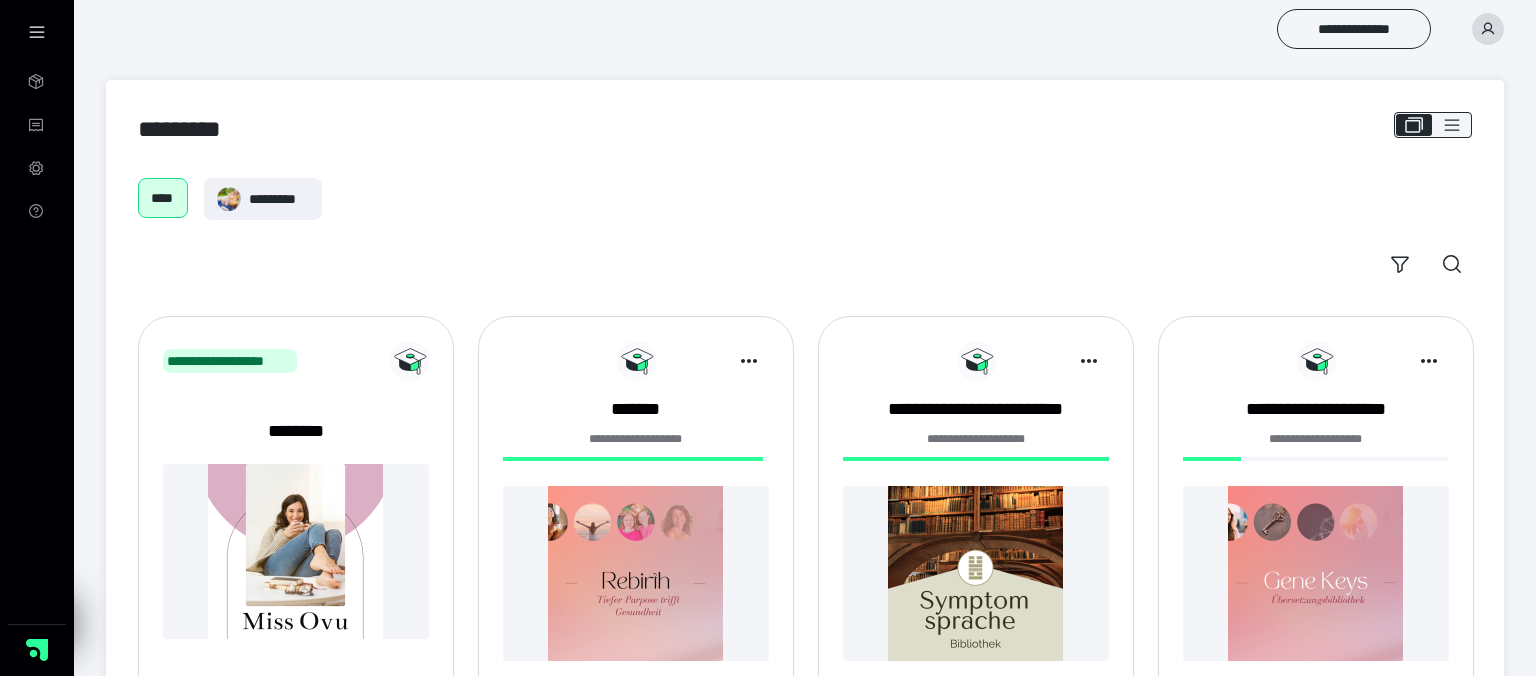 click at bounding box center (636, 573) 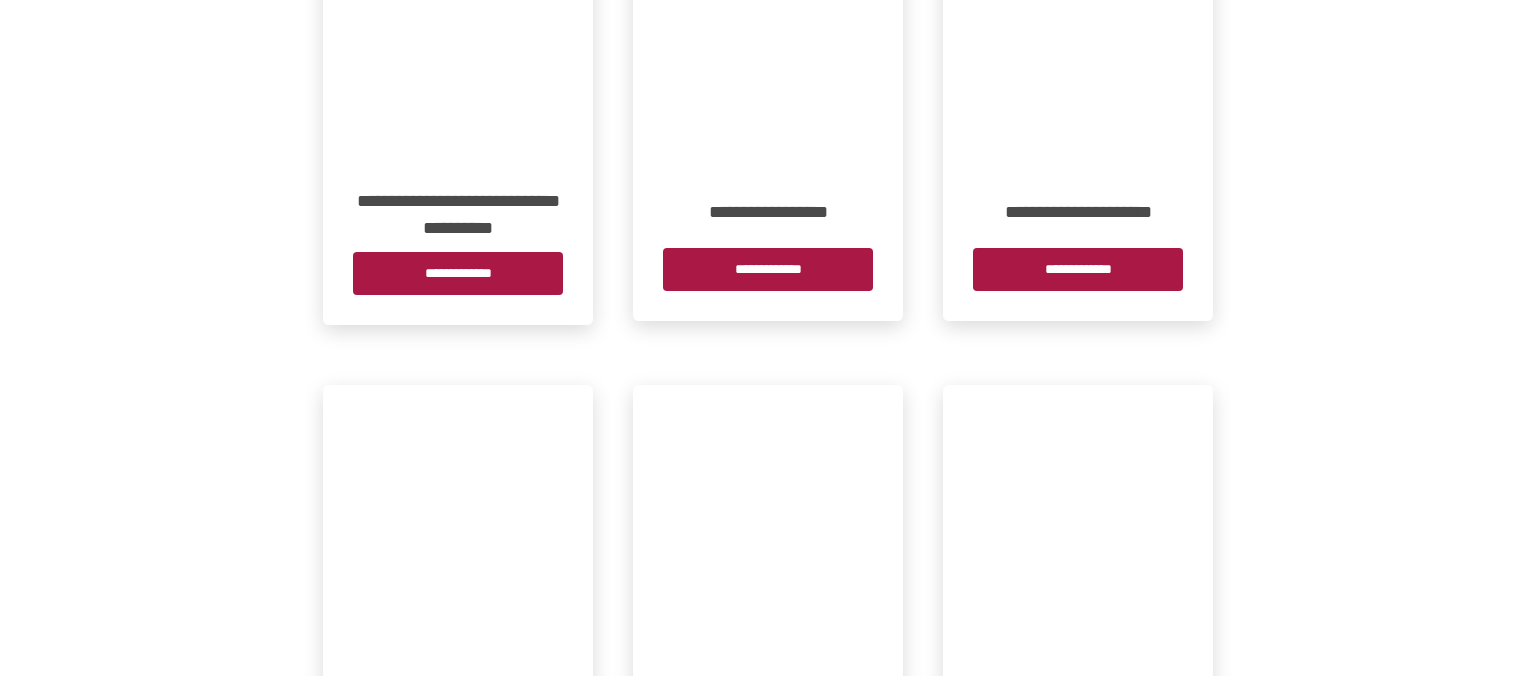 scroll, scrollTop: 422, scrollLeft: 0, axis: vertical 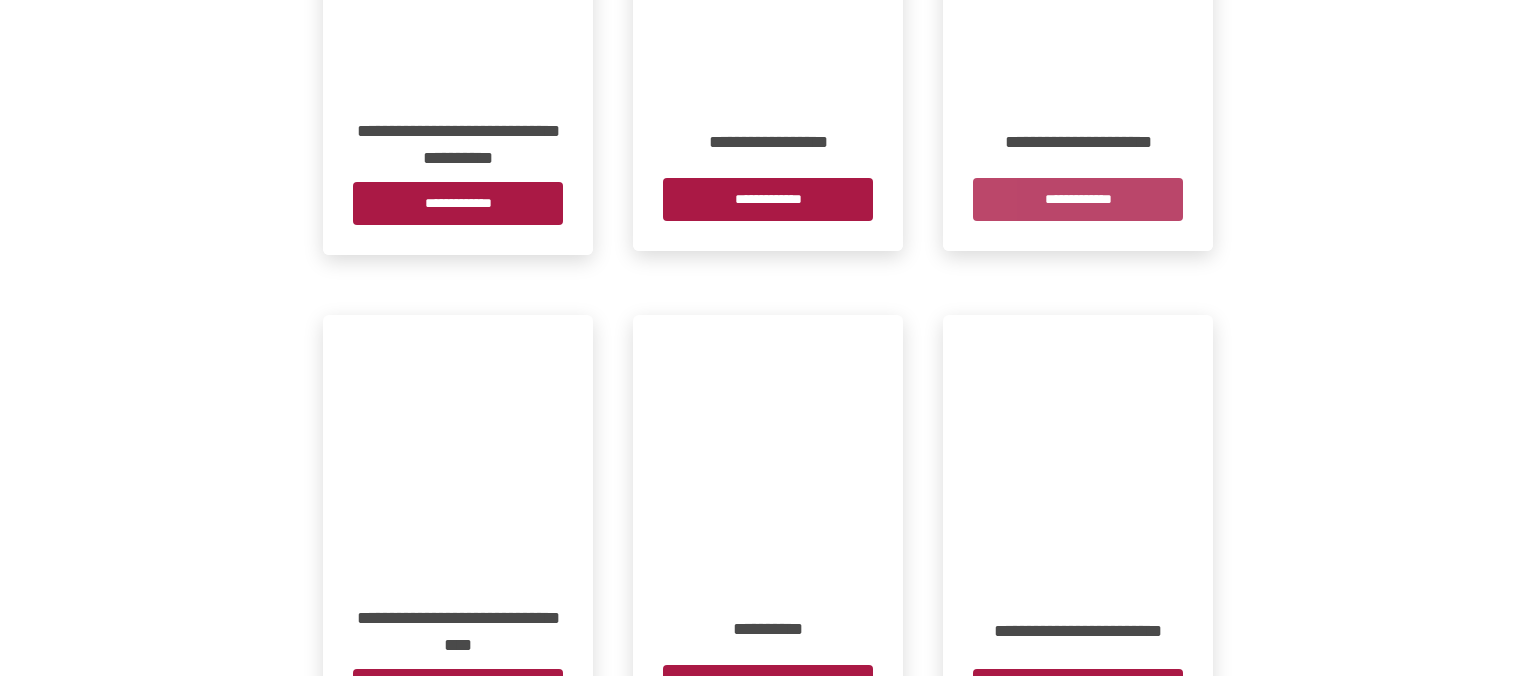 click on "**********" at bounding box center (1078, 199) 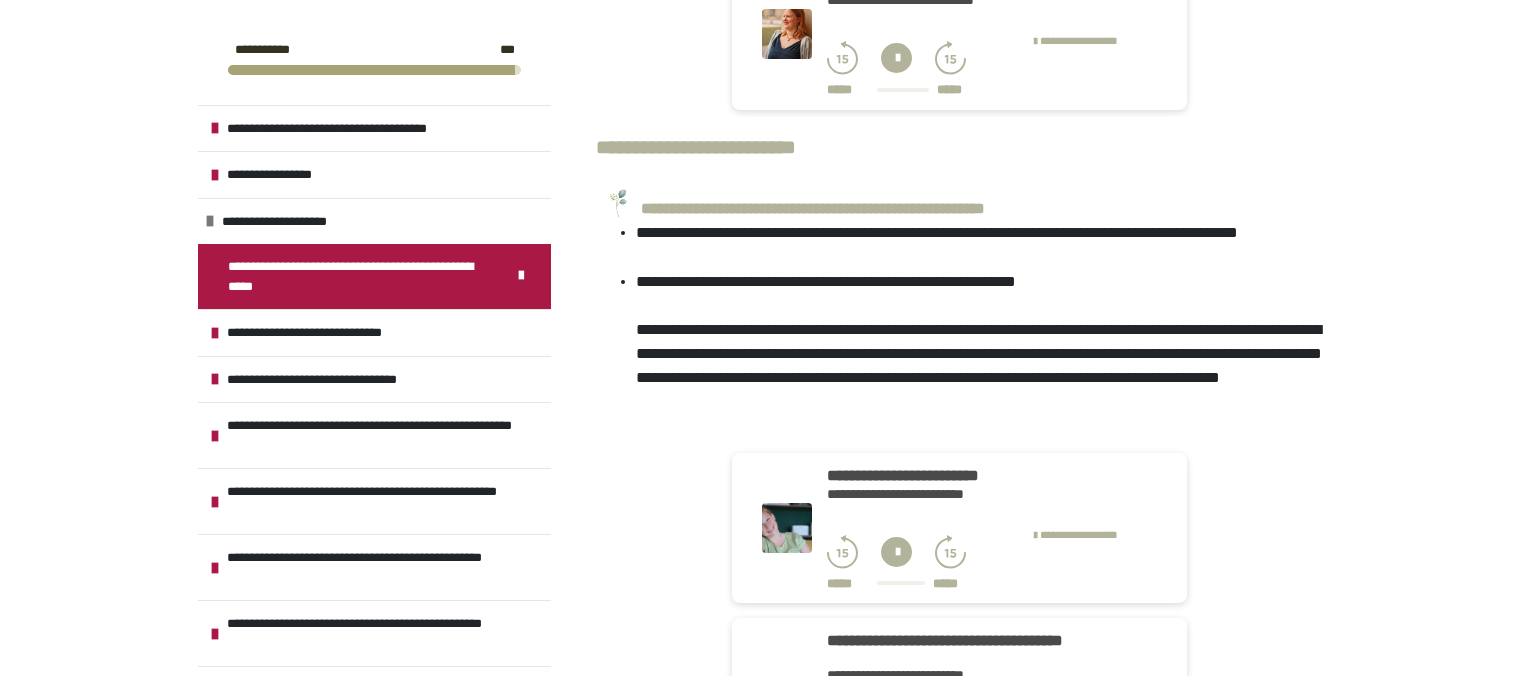 scroll, scrollTop: 1056, scrollLeft: 0, axis: vertical 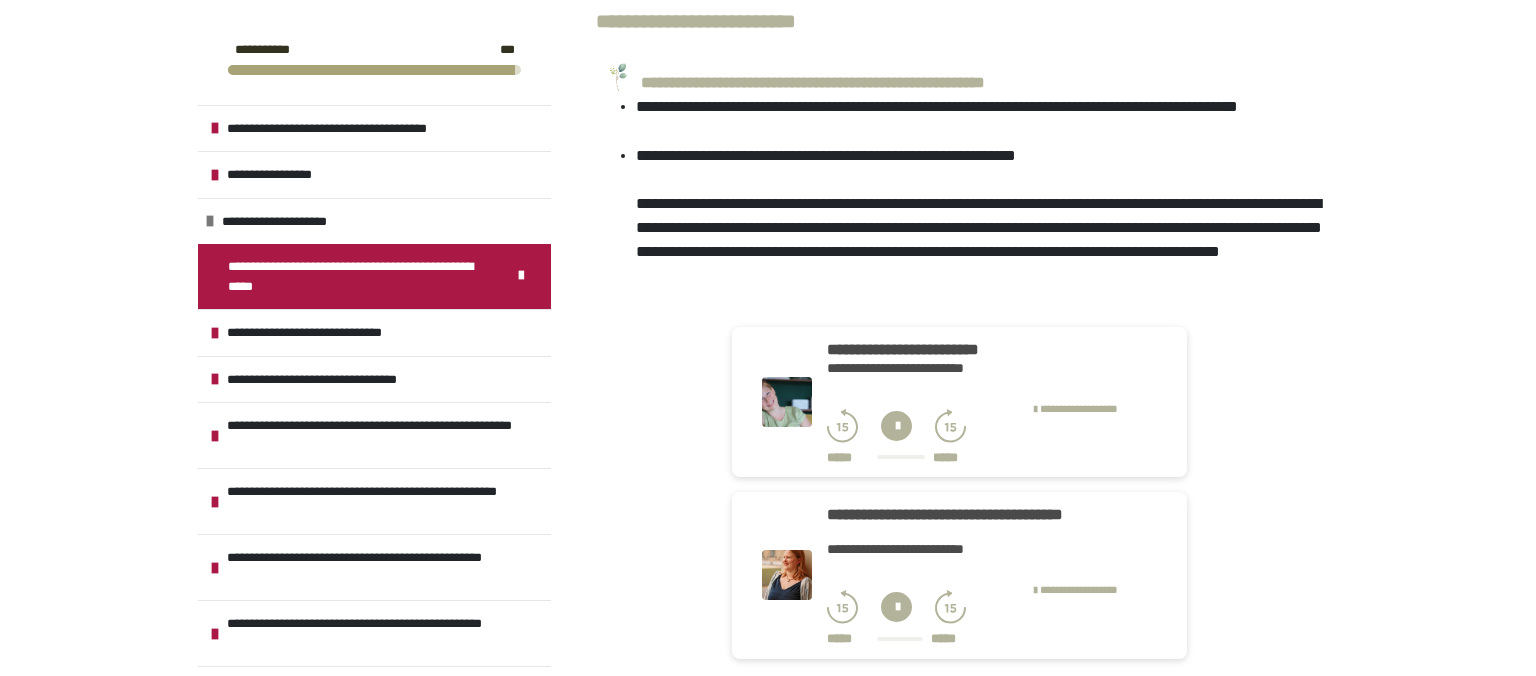 click at bounding box center (896, 607) 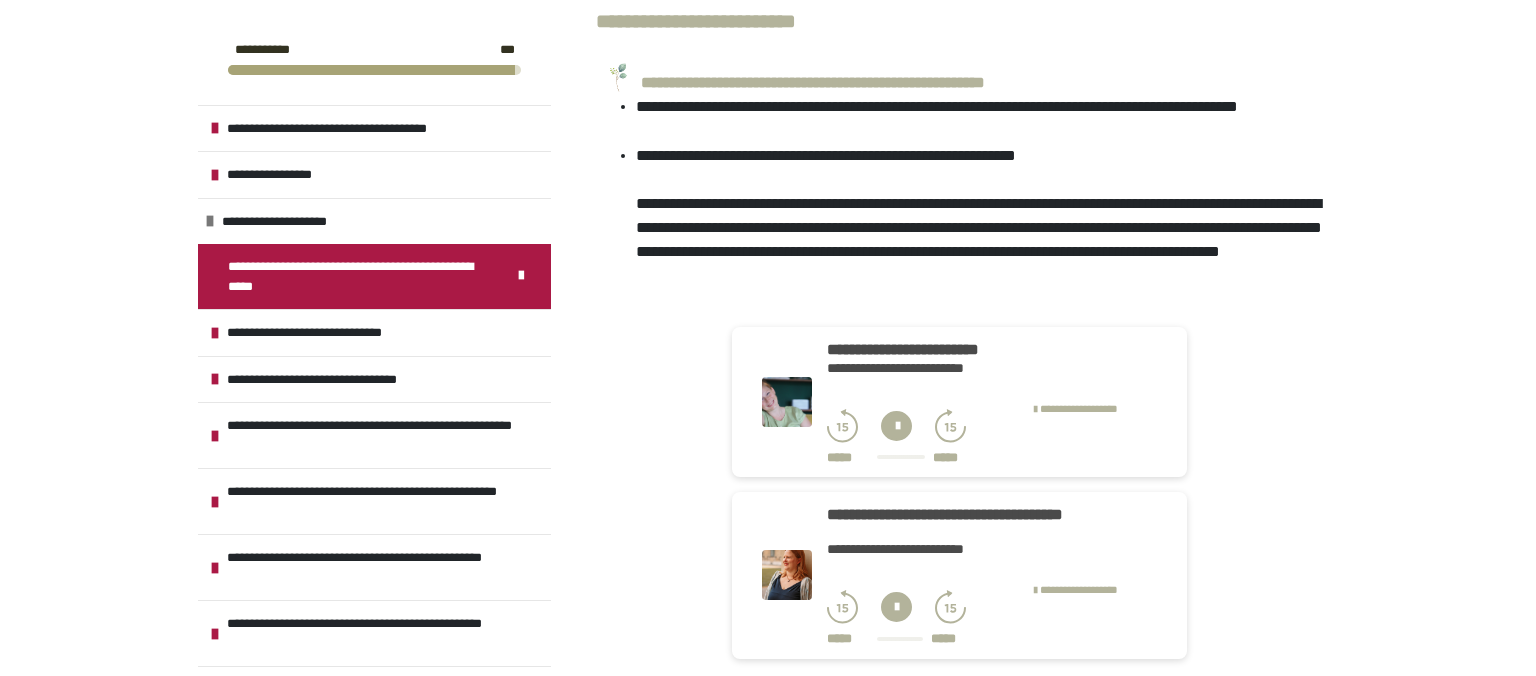 click on "**********" at bounding box center (959, 402) 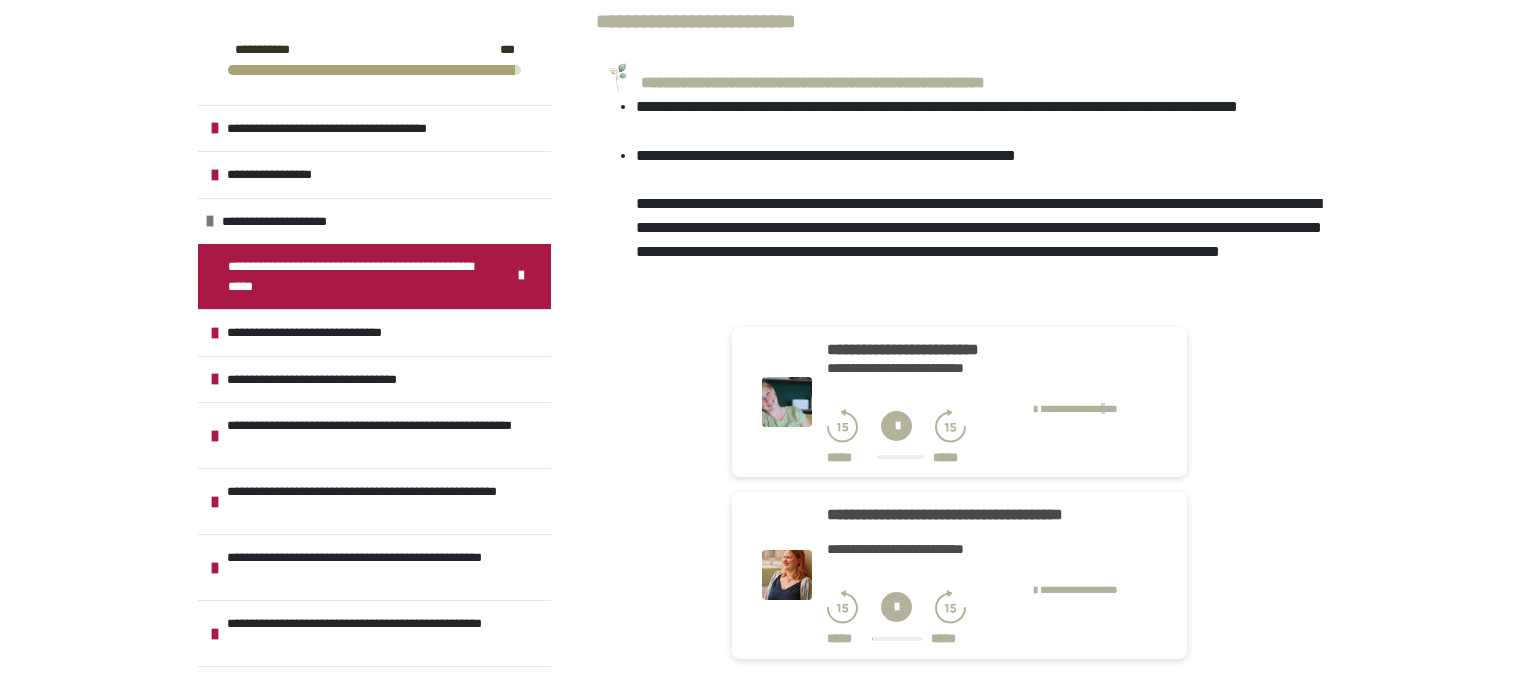 click at bounding box center [896, 426] 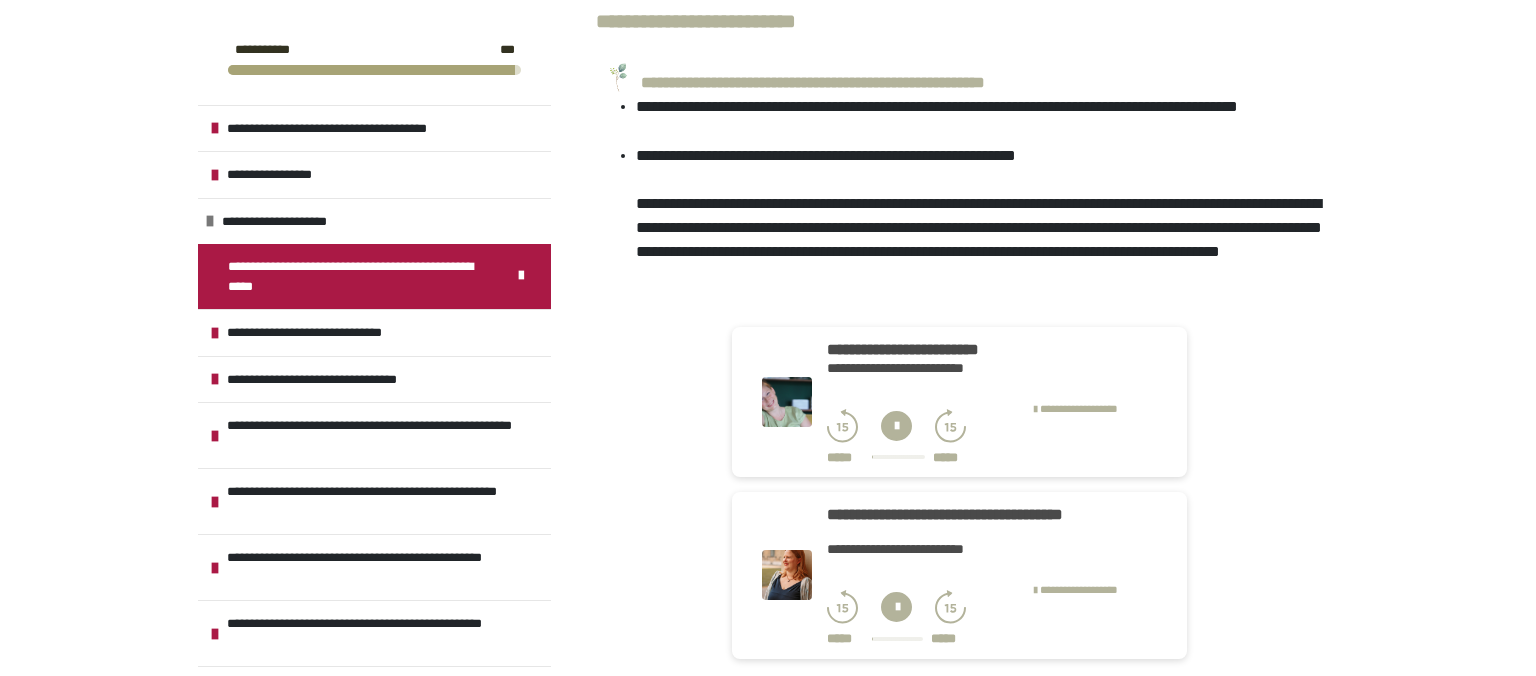 click on "**********" at bounding box center [959, 402] 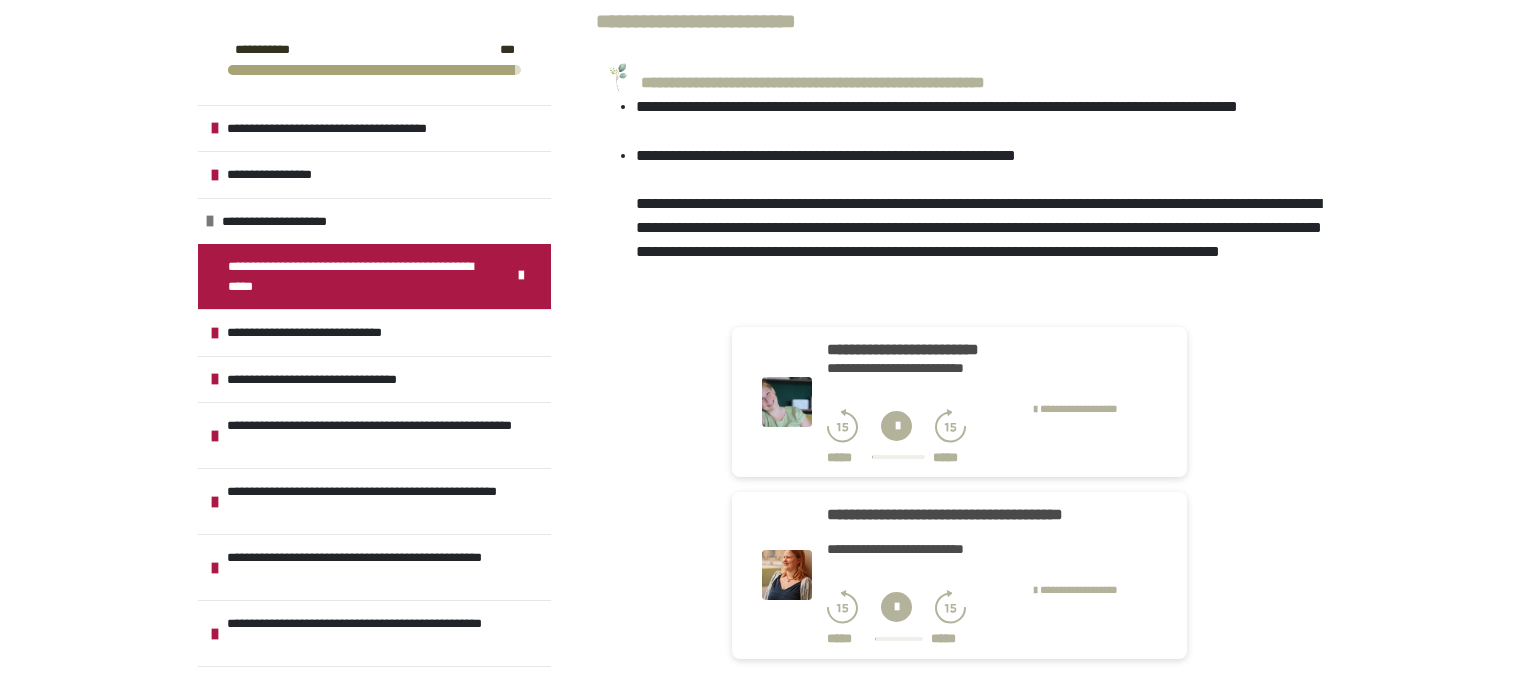 click on "**********" at bounding box center (991, 405) 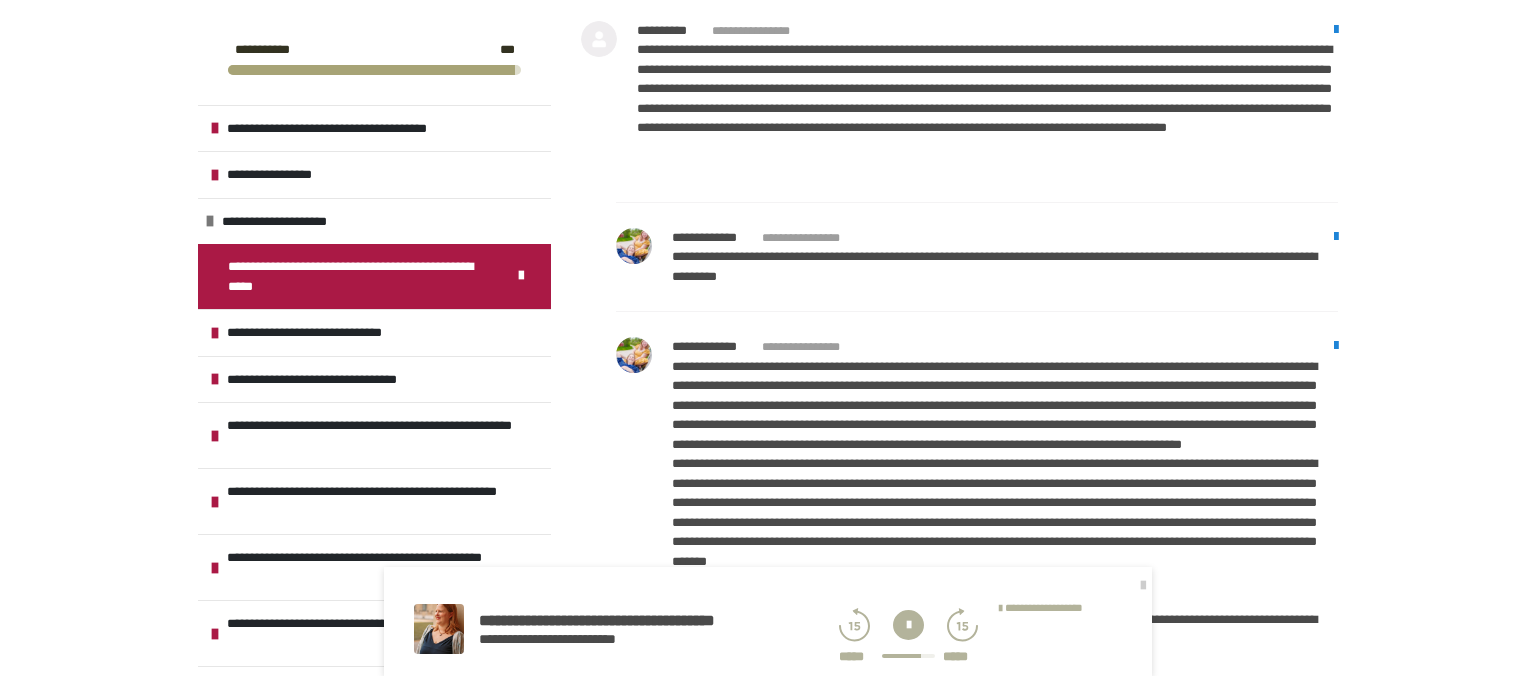 scroll, scrollTop: 2677, scrollLeft: 0, axis: vertical 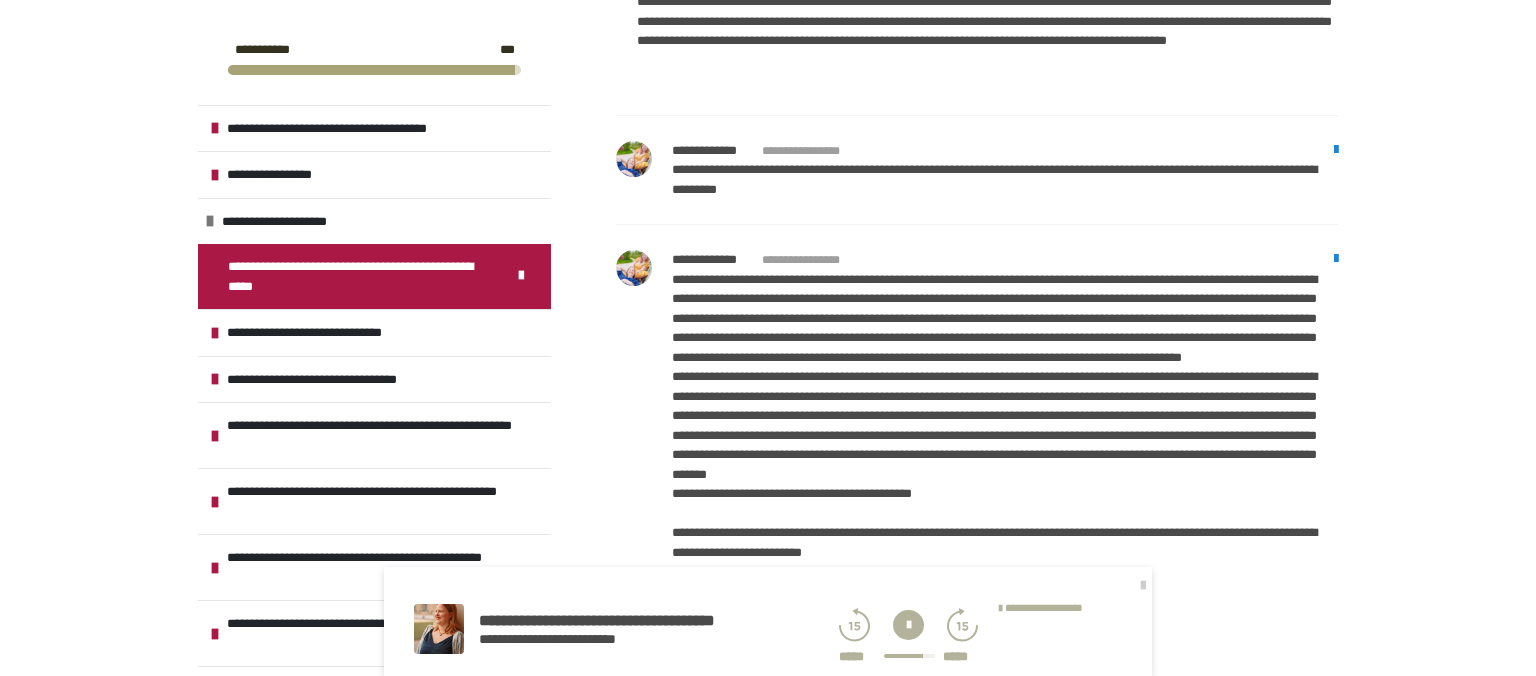 click at bounding box center (908, 625) 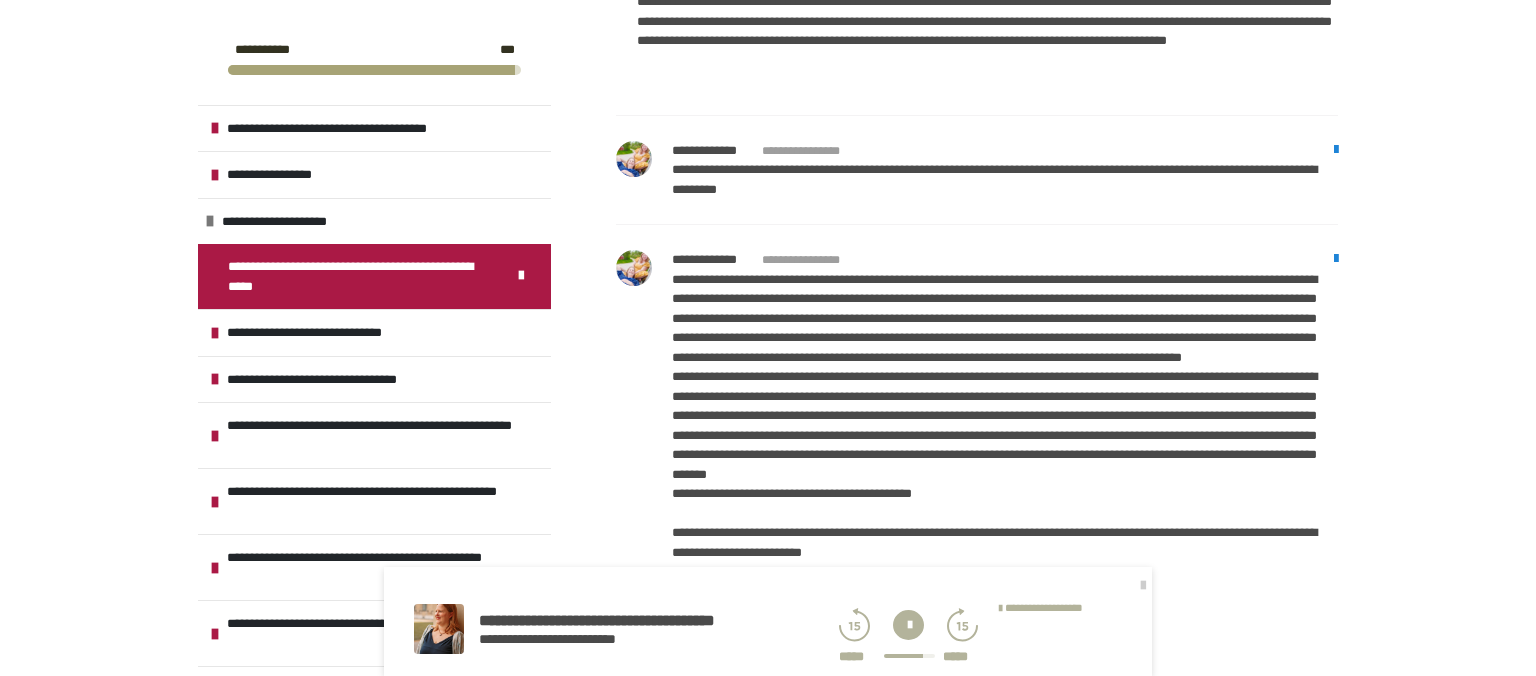 click at bounding box center (908, 625) 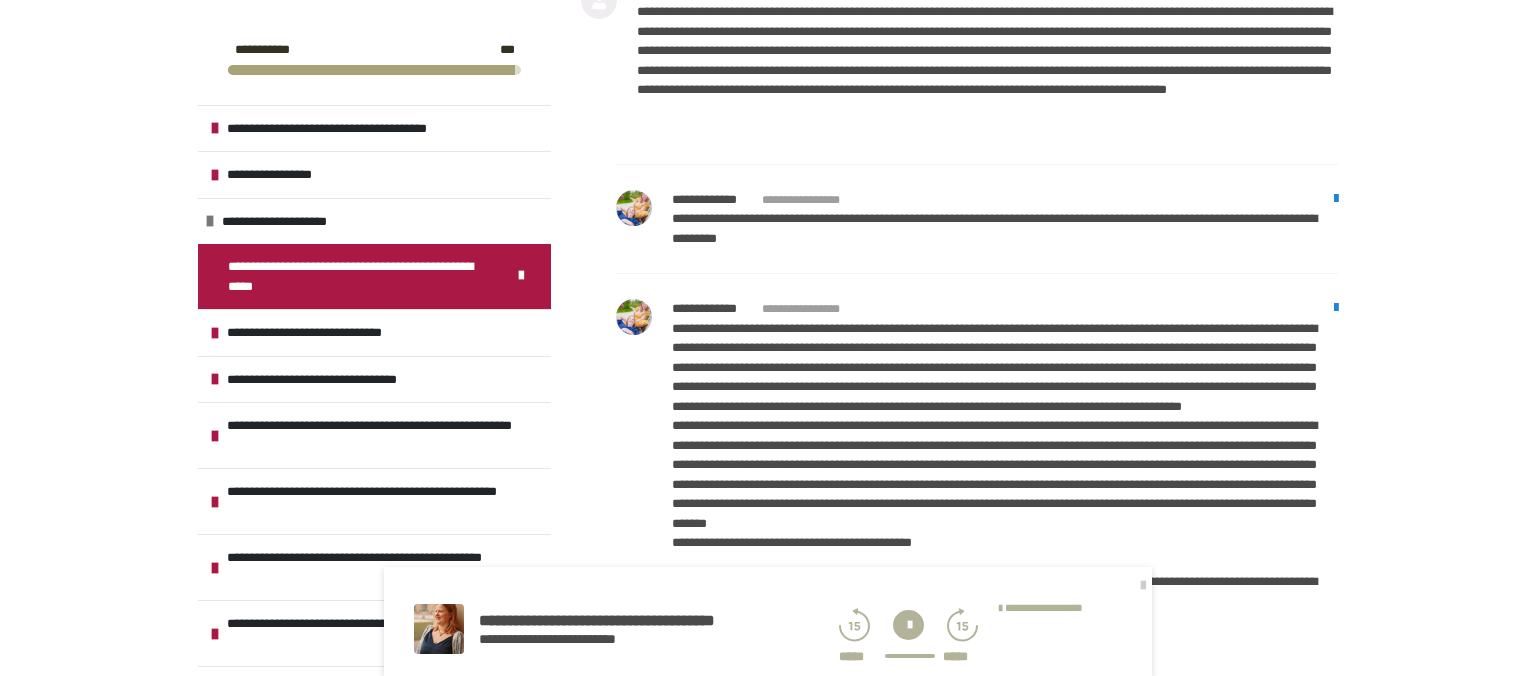scroll, scrollTop: 2677, scrollLeft: 0, axis: vertical 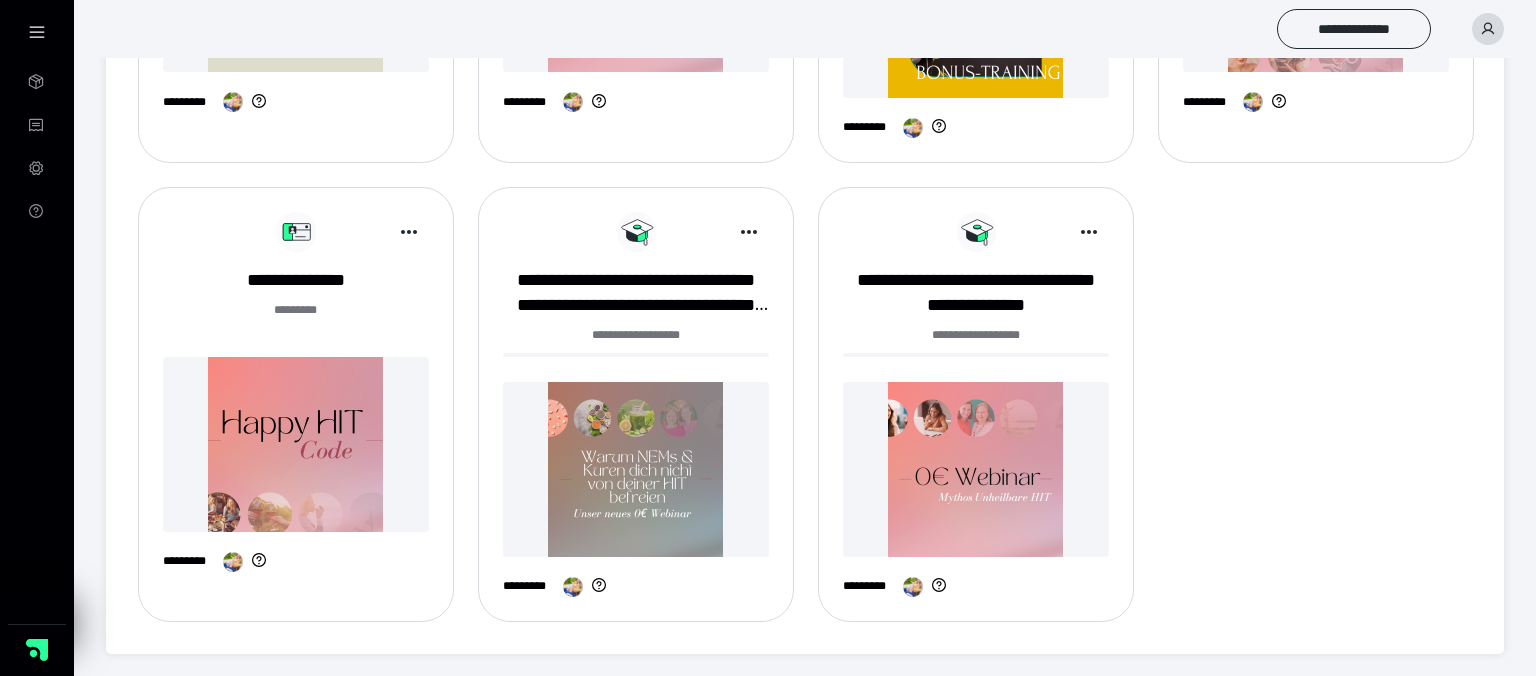 click at bounding box center [296, 444] 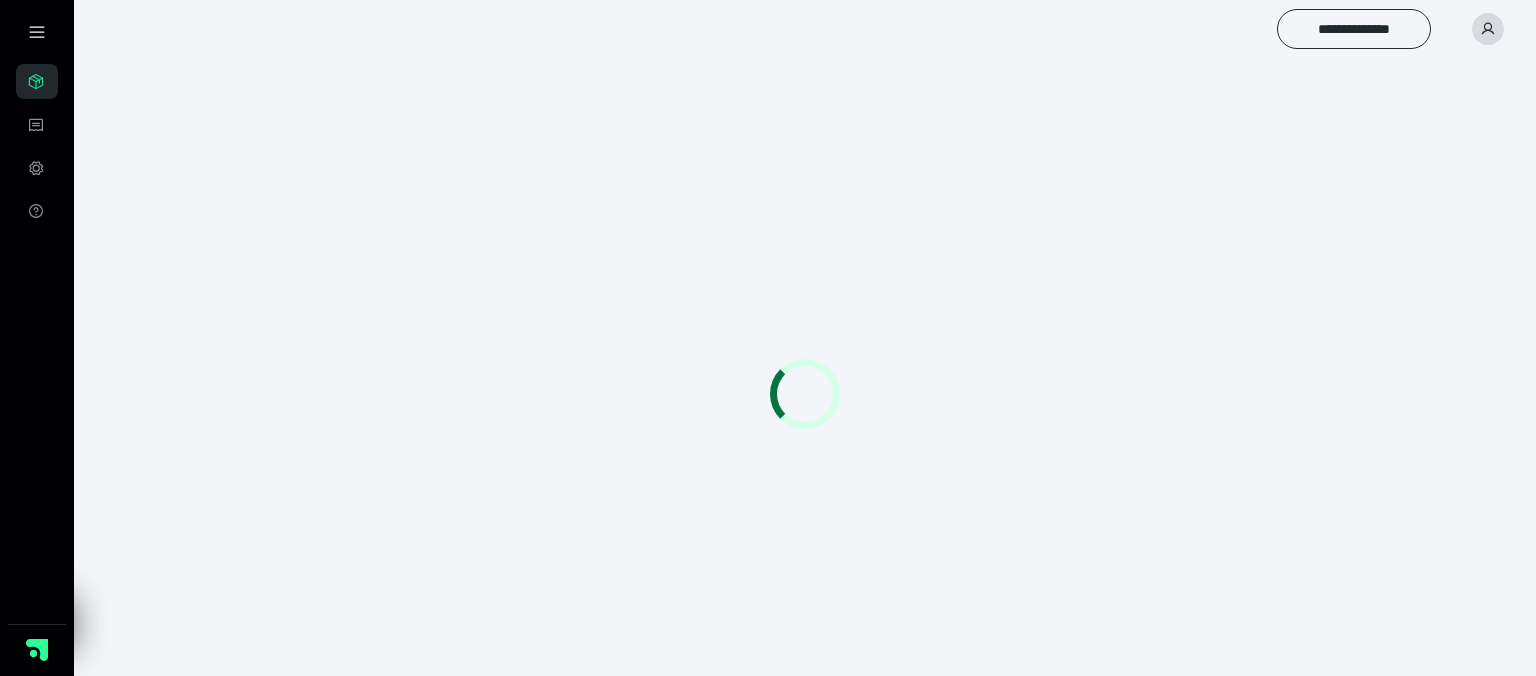 scroll, scrollTop: 0, scrollLeft: 0, axis: both 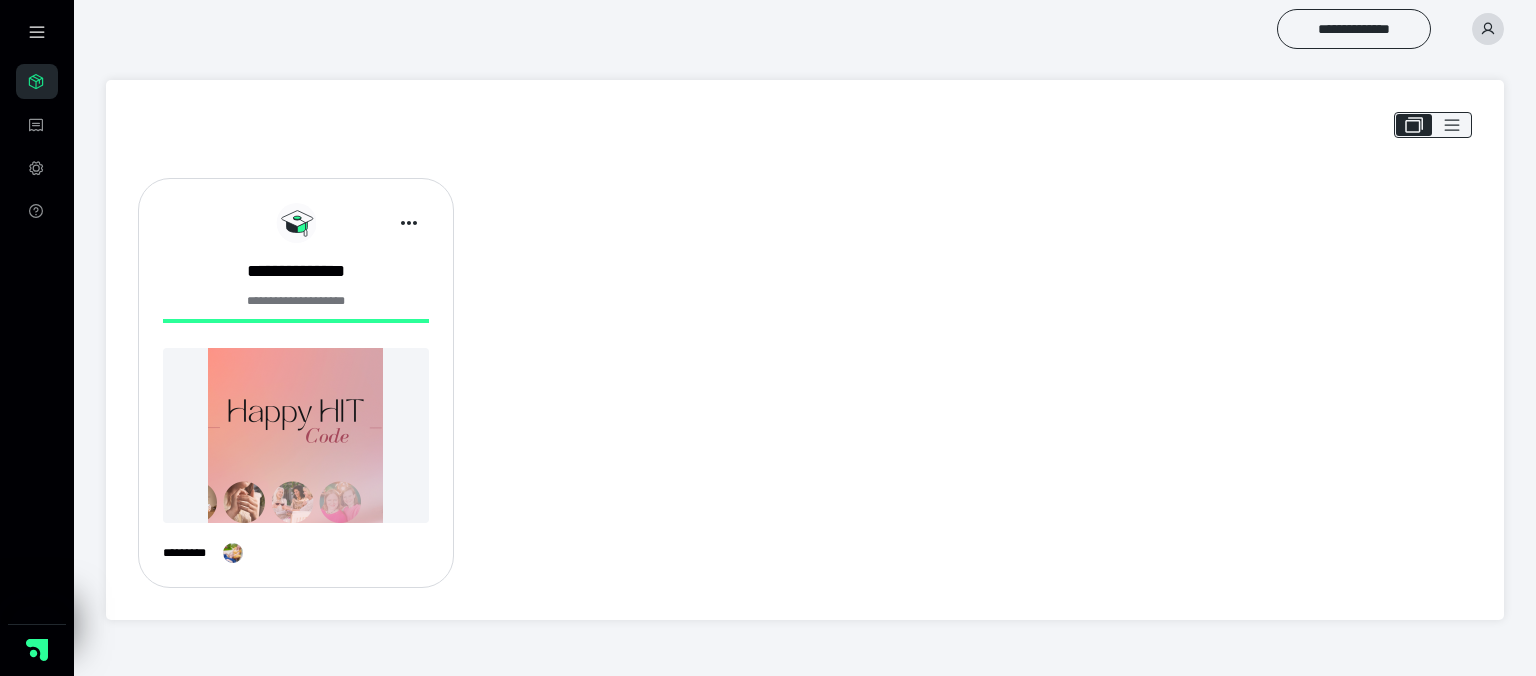 click at bounding box center [296, 435] 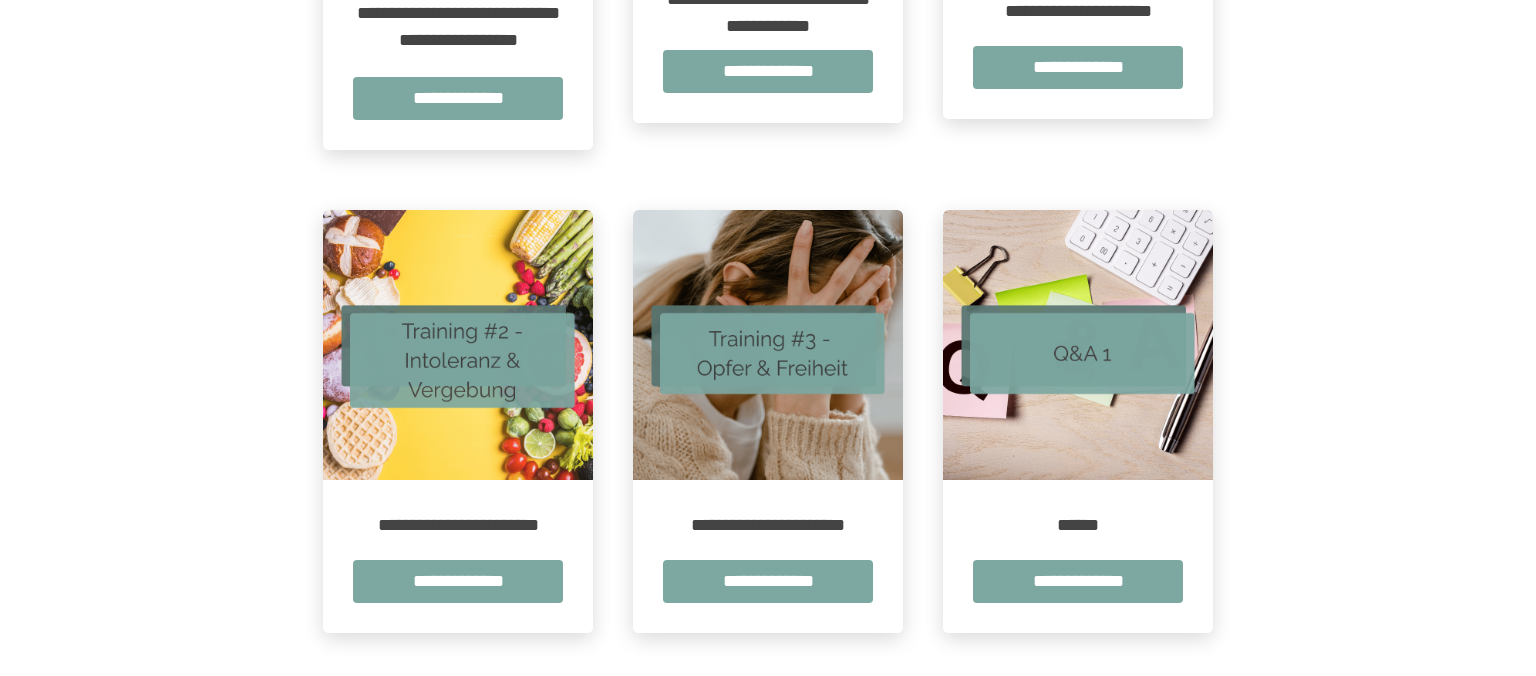 scroll, scrollTop: 739, scrollLeft: 0, axis: vertical 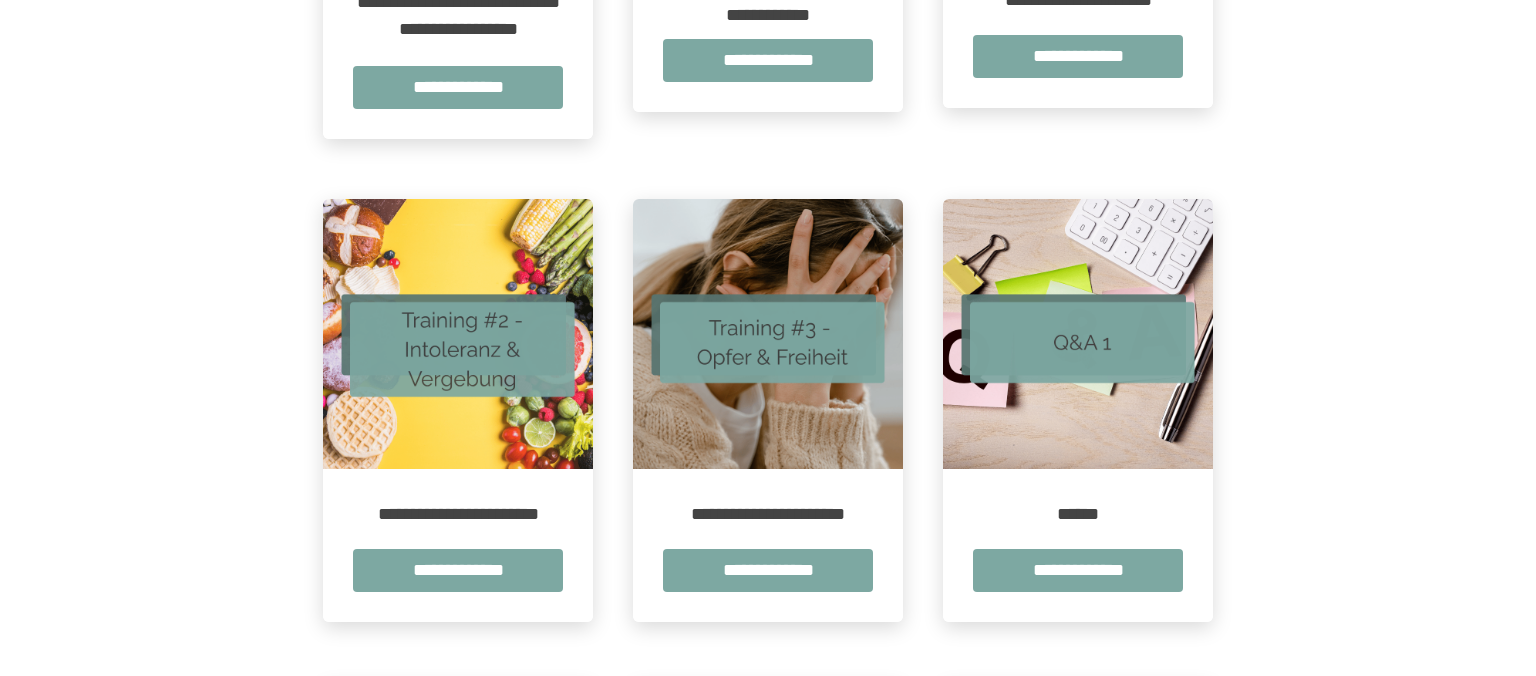 click at bounding box center (458, 334) 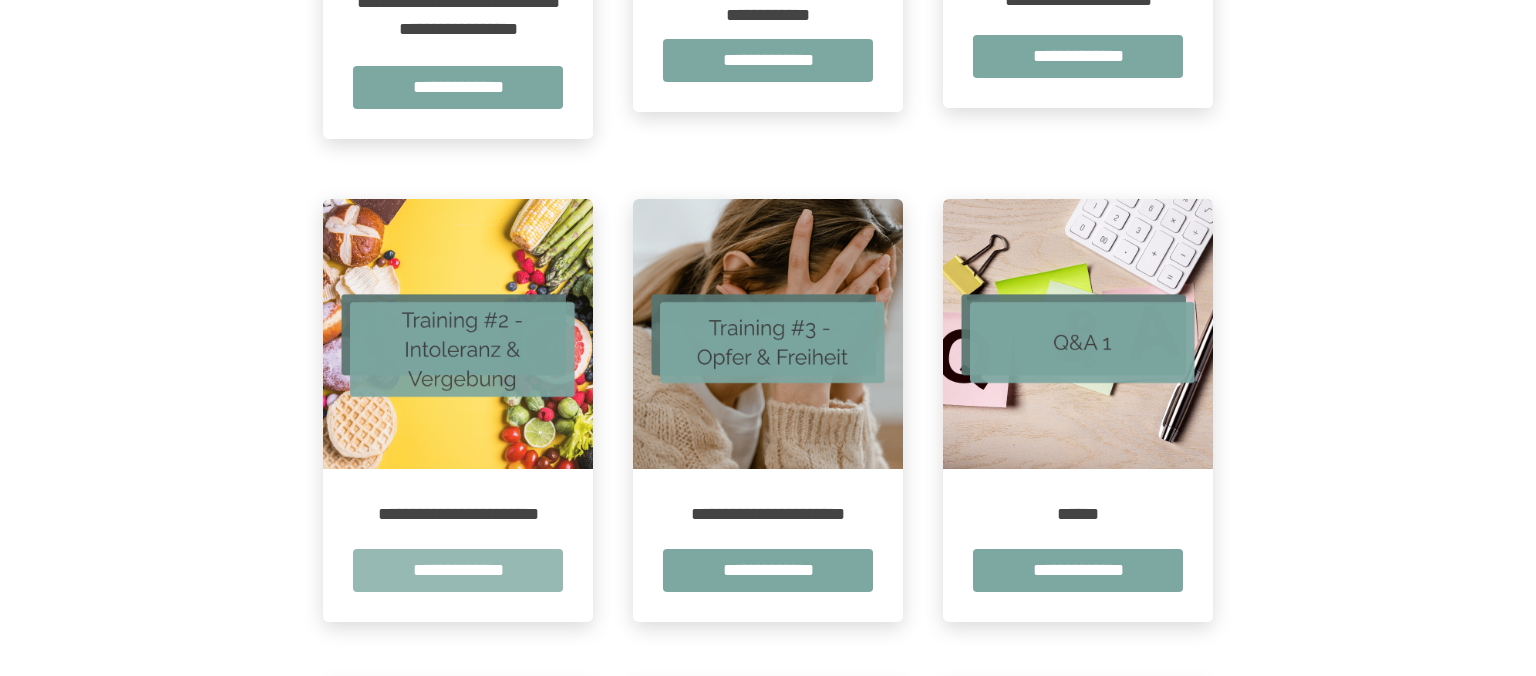 click on "**********" at bounding box center [458, 570] 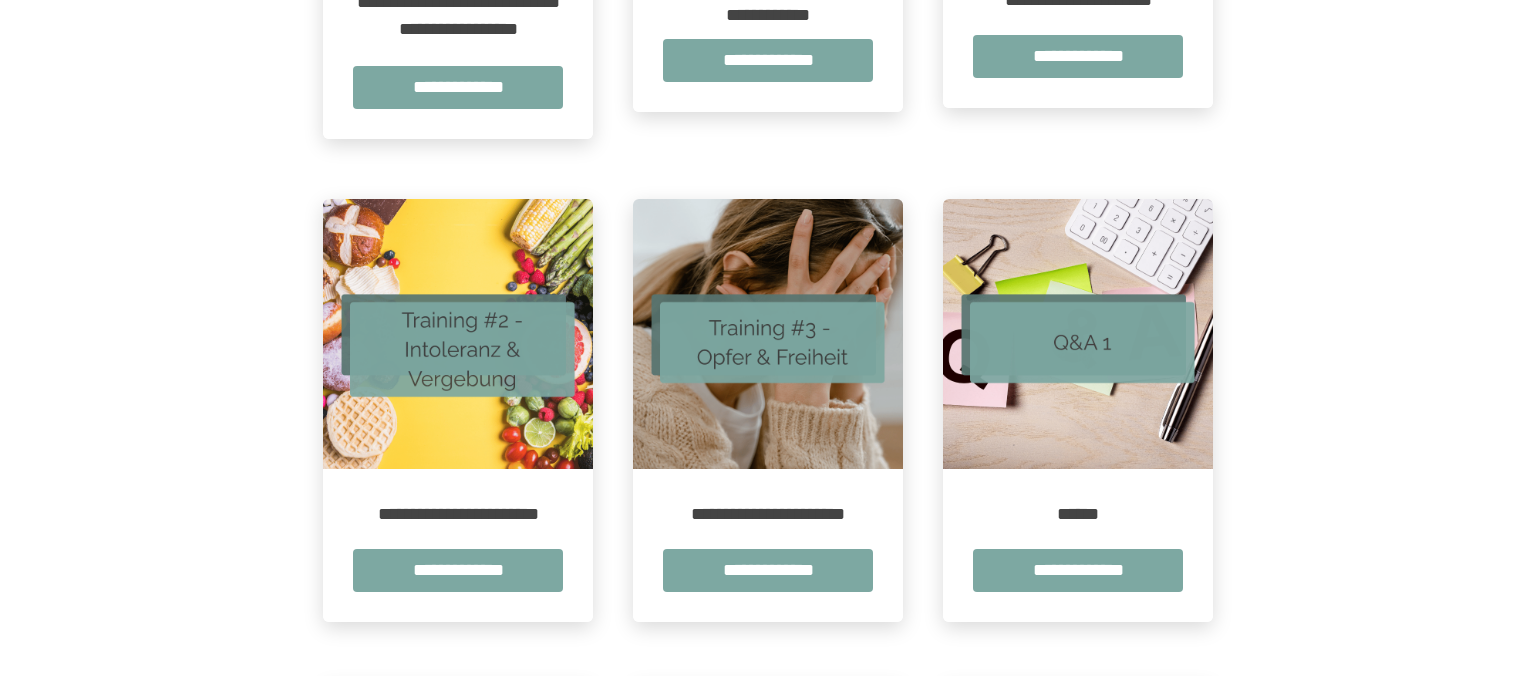 scroll, scrollTop: 0, scrollLeft: 0, axis: both 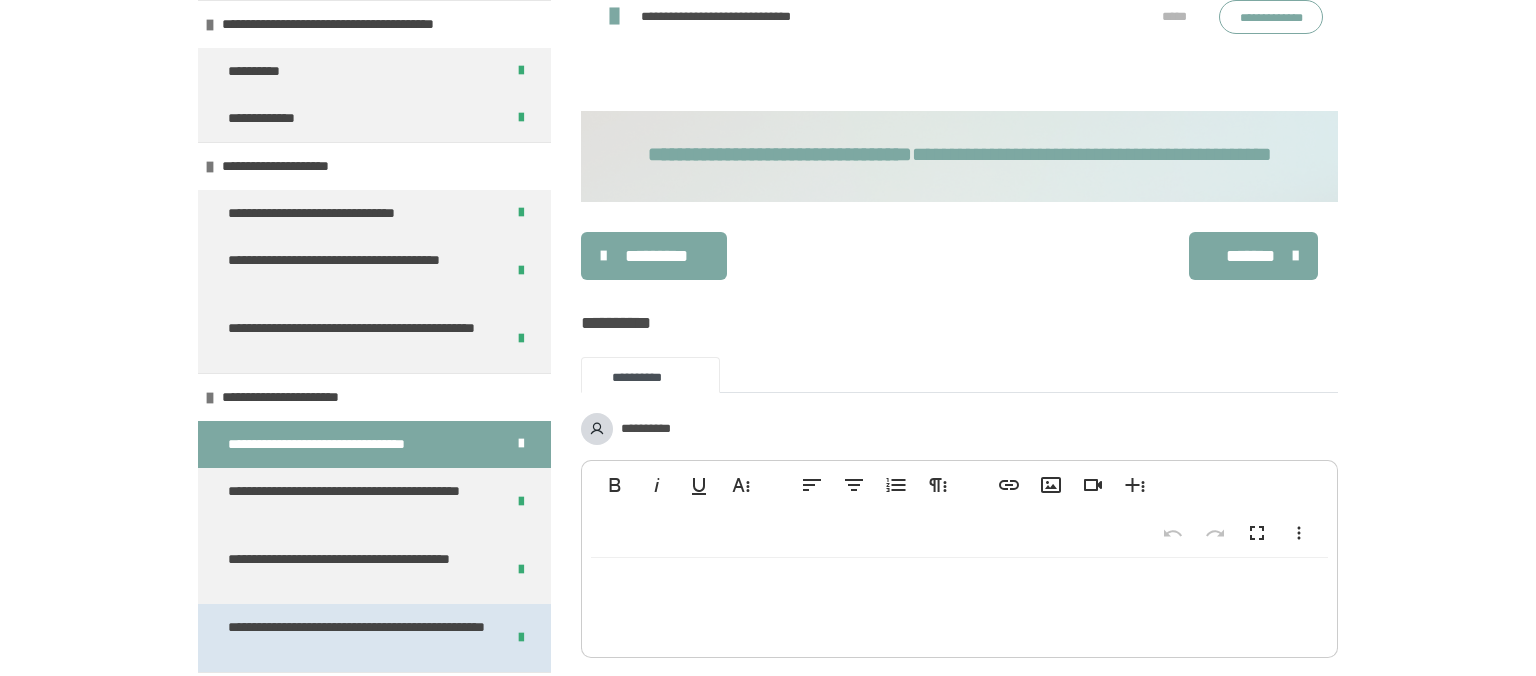 click on "**********" at bounding box center (358, 638) 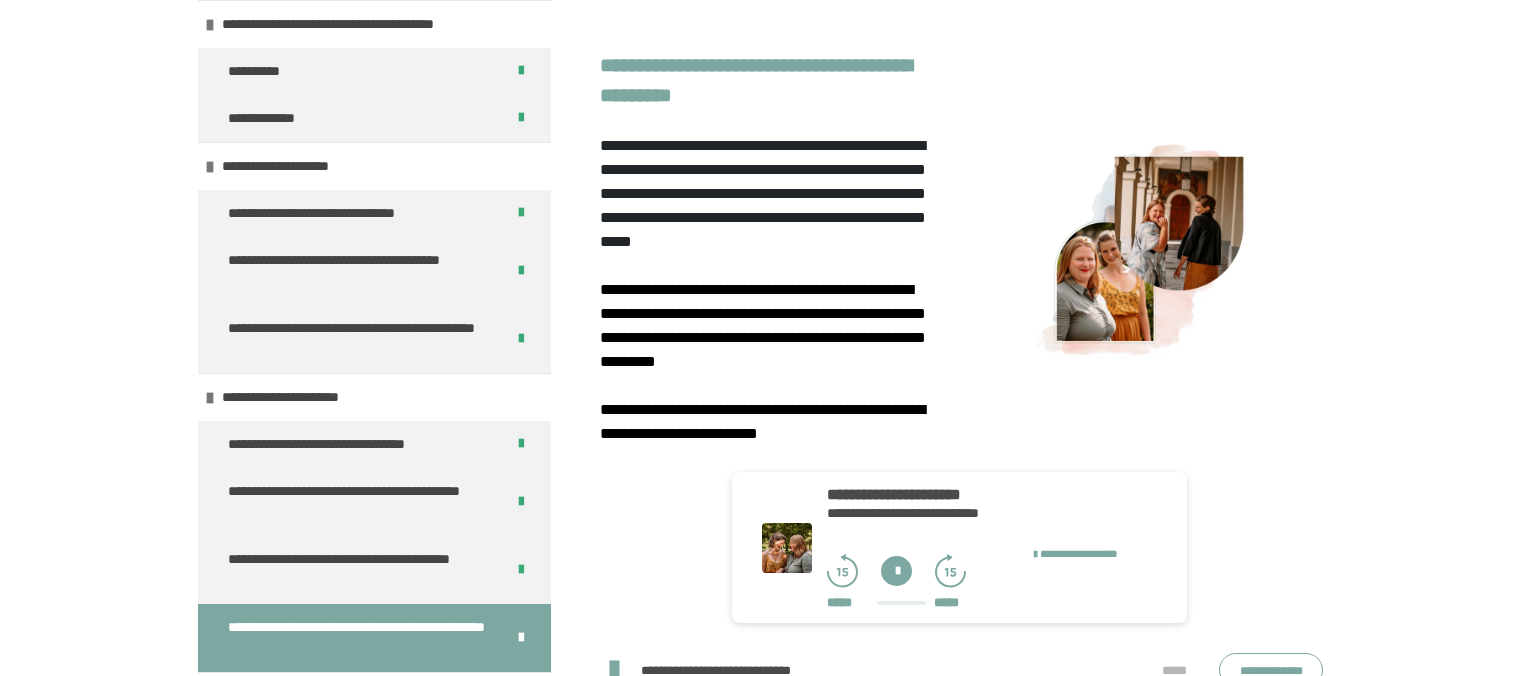 scroll, scrollTop: 480, scrollLeft: 0, axis: vertical 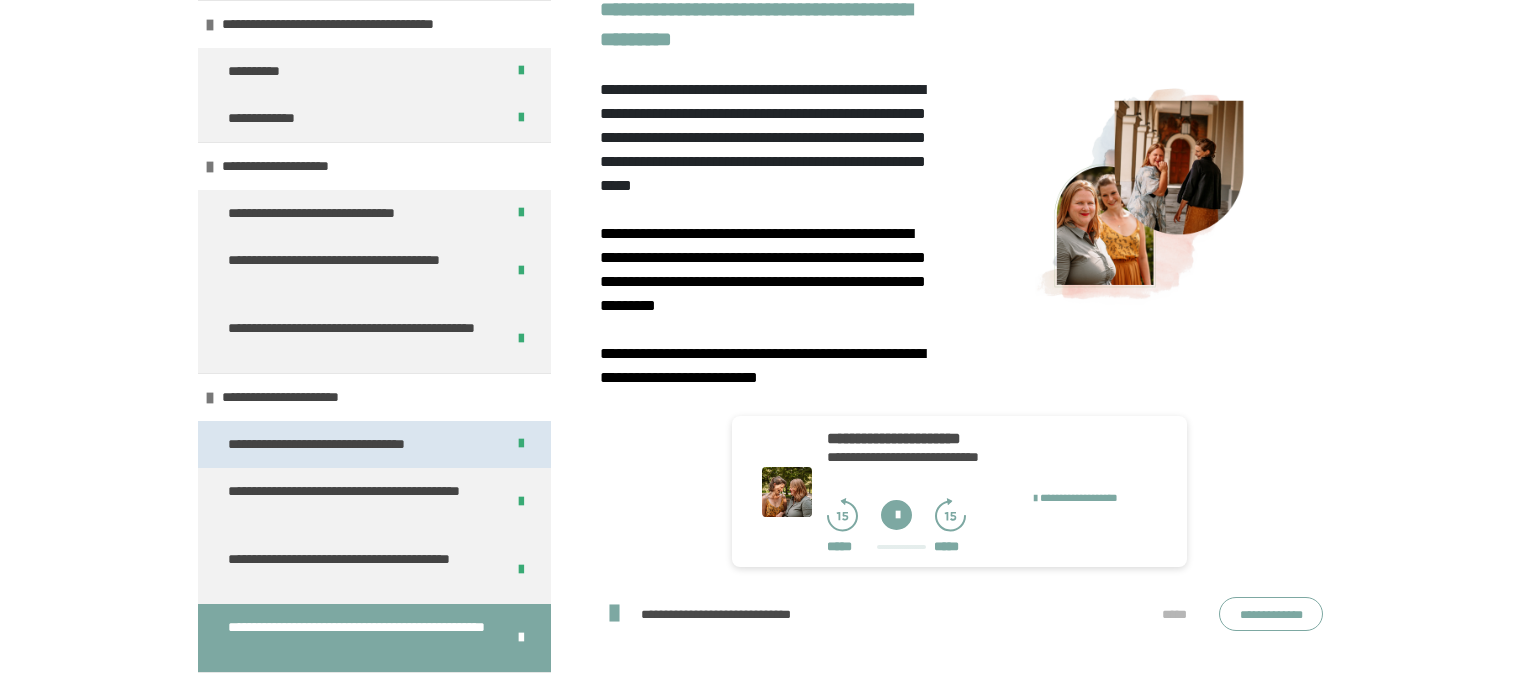 click on "**********" at bounding box center (342, 444) 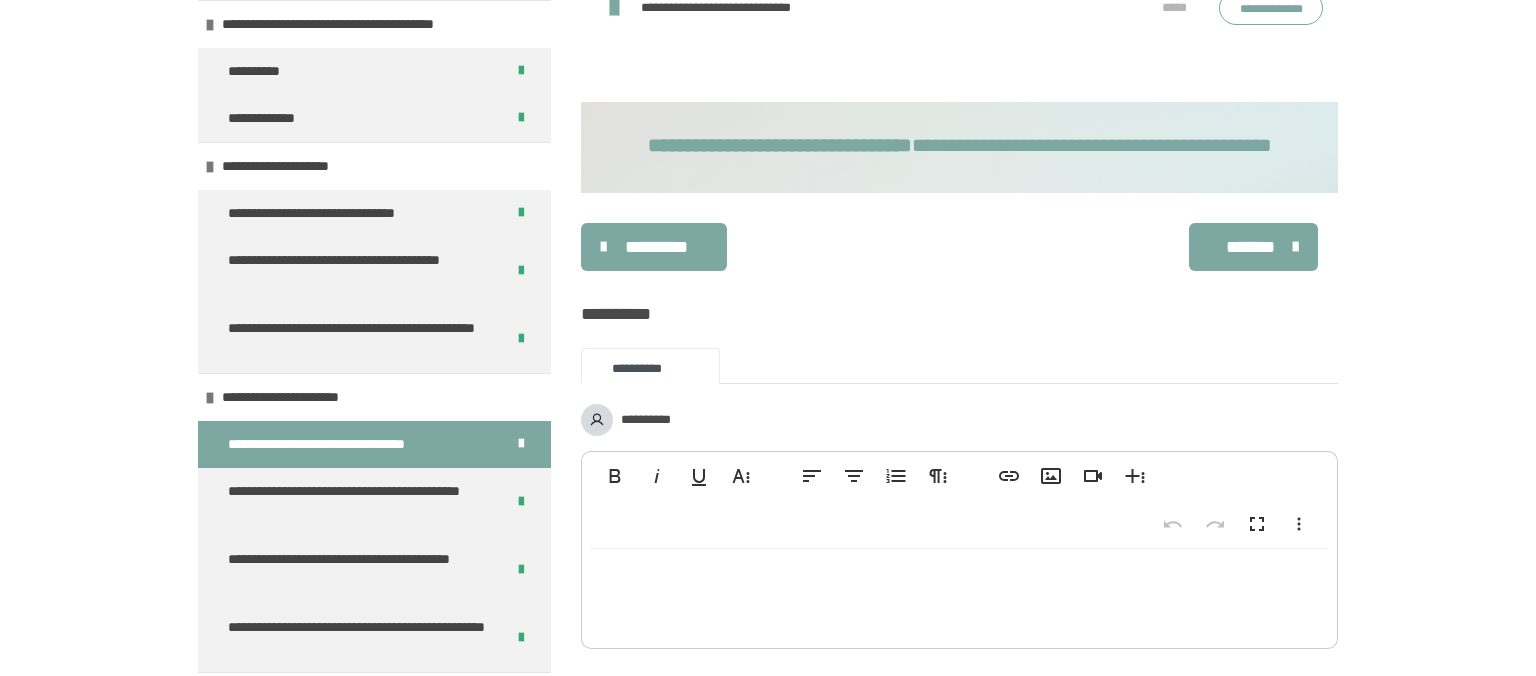 scroll, scrollTop: 1114, scrollLeft: 0, axis: vertical 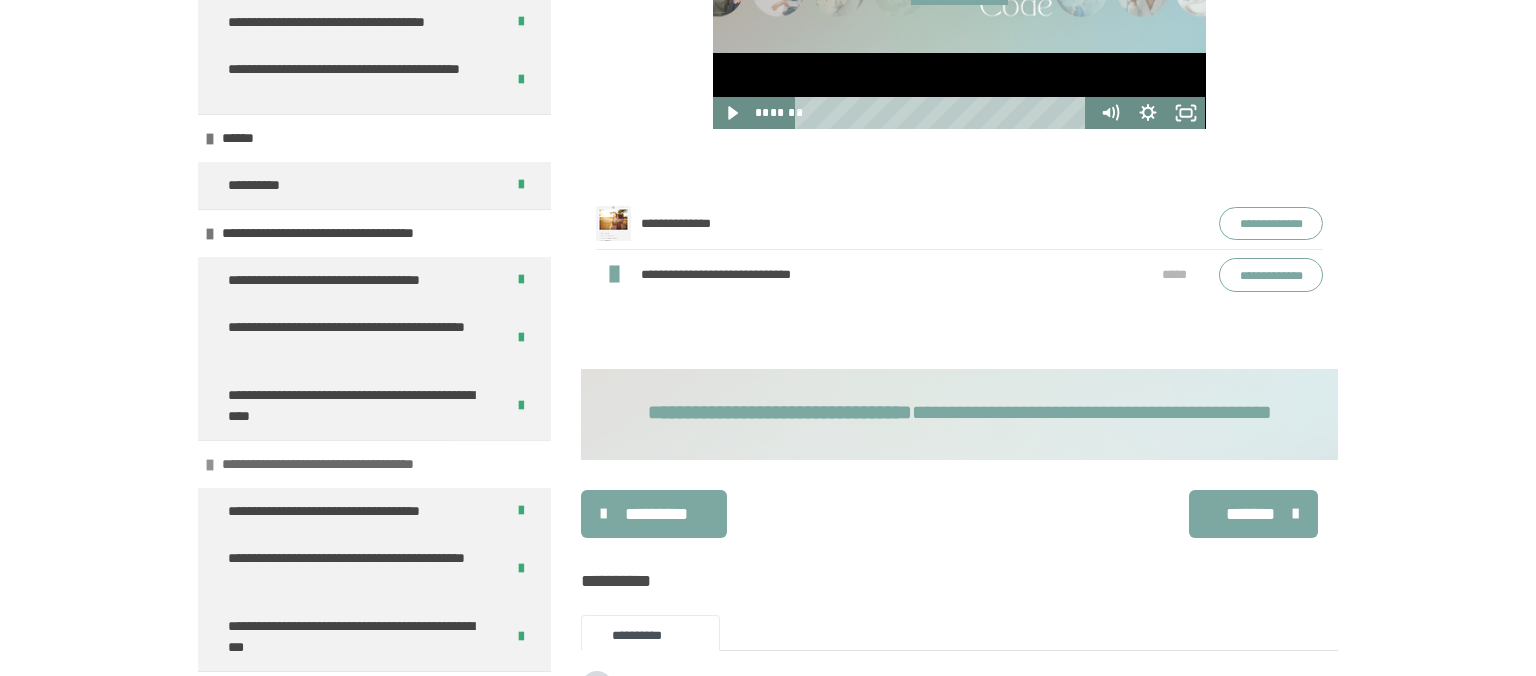 click on "**********" at bounding box center [350, 464] 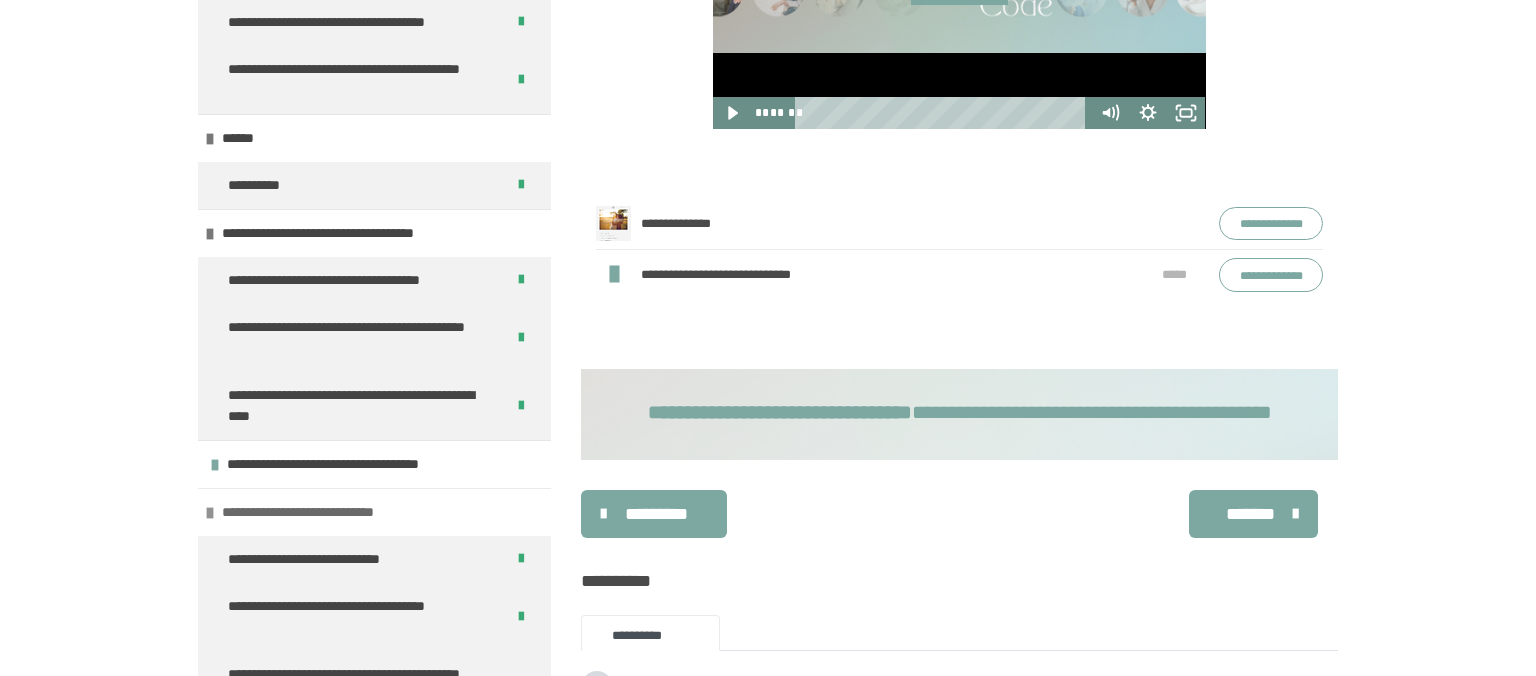 click on "**********" at bounding box center [321, 512] 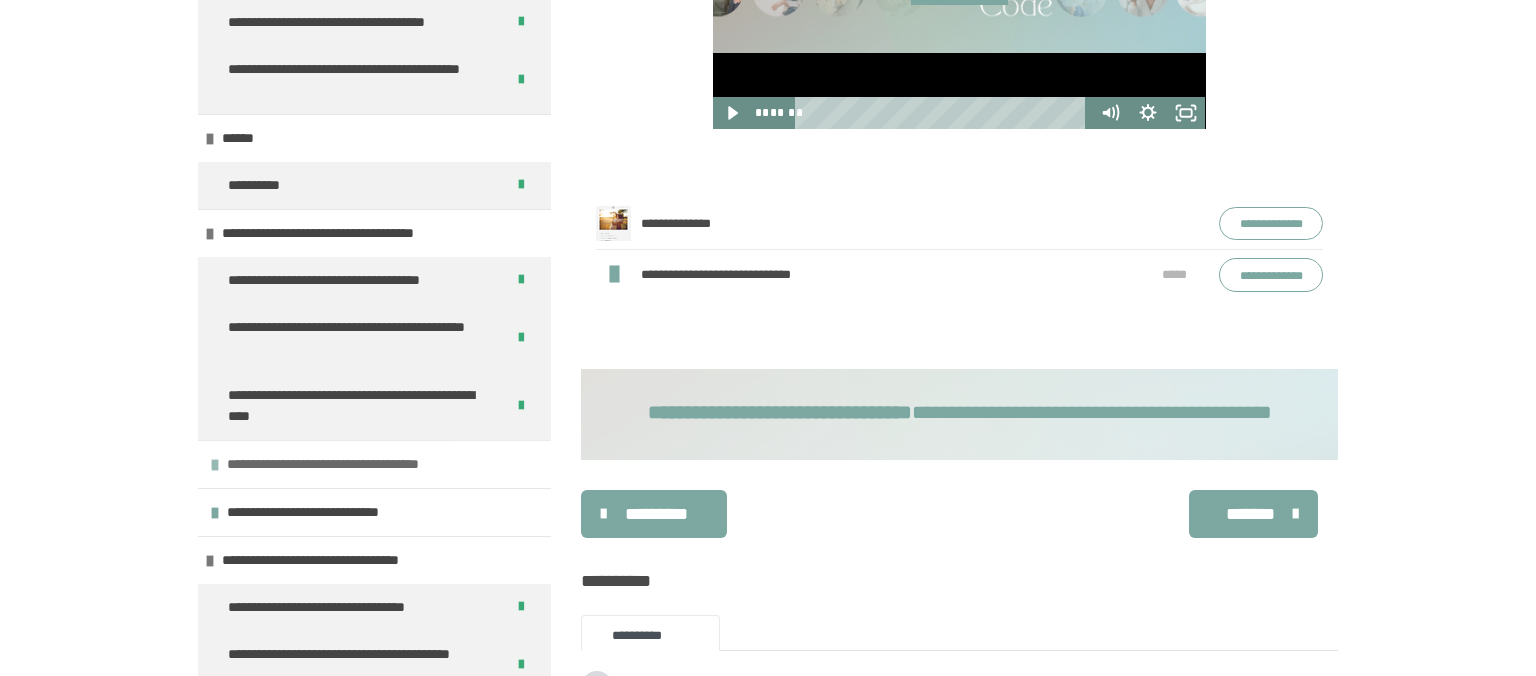 click on "**********" at bounding box center (355, 464) 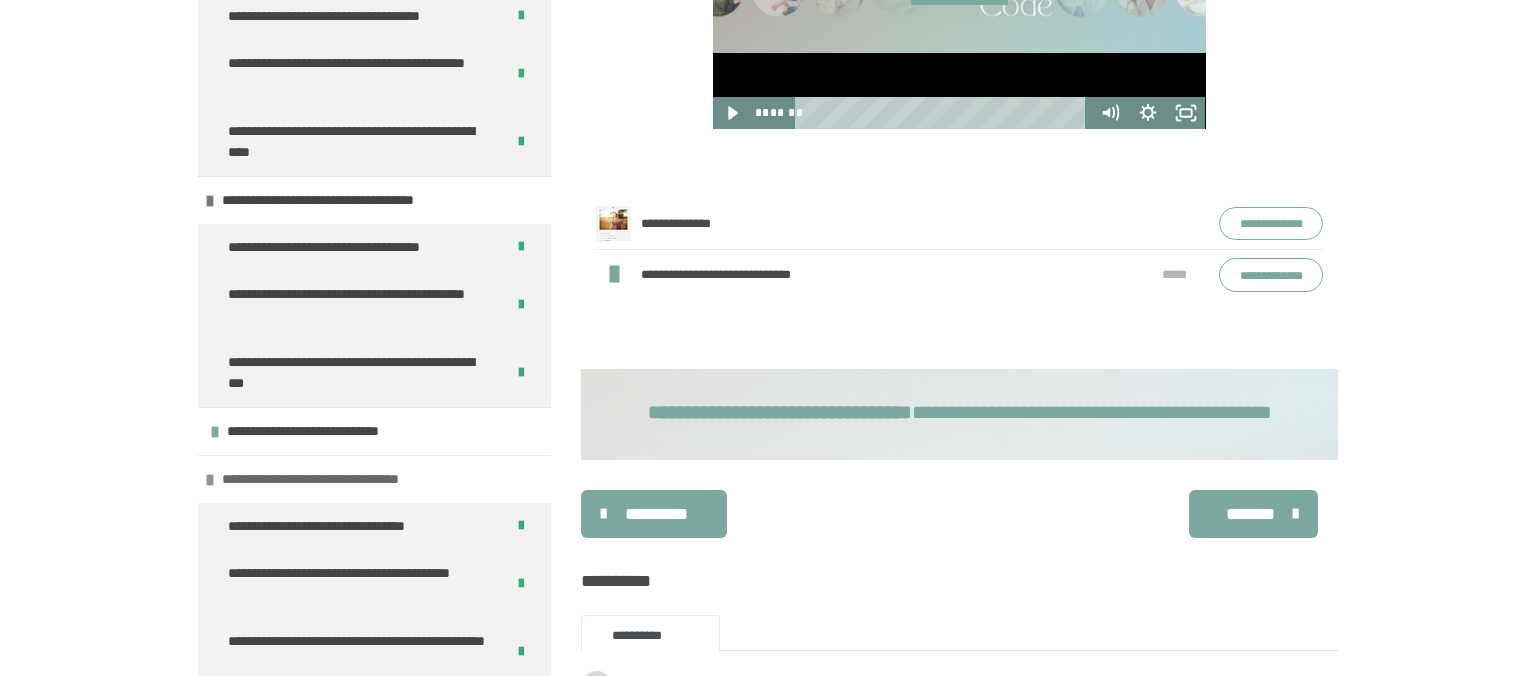 scroll, scrollTop: 1440, scrollLeft: 0, axis: vertical 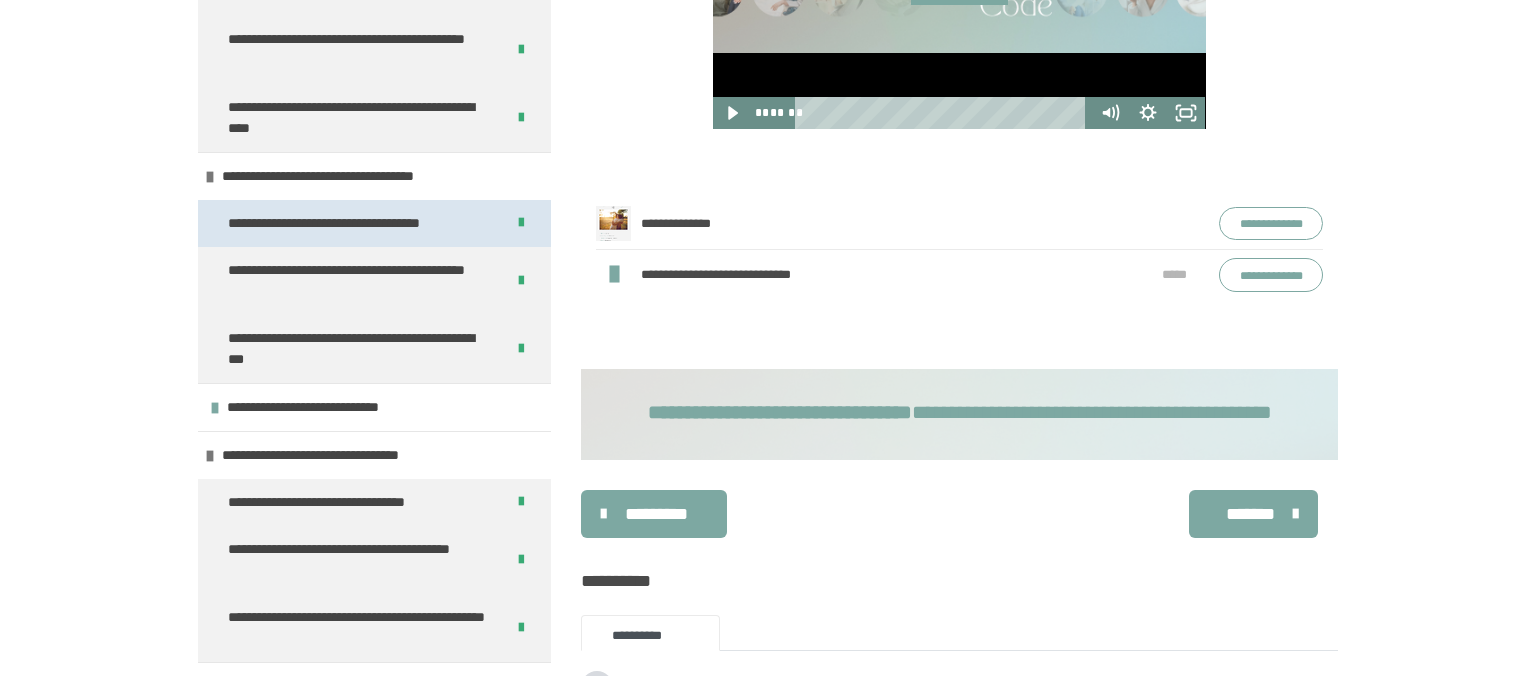 click on "**********" at bounding box center (356, 223) 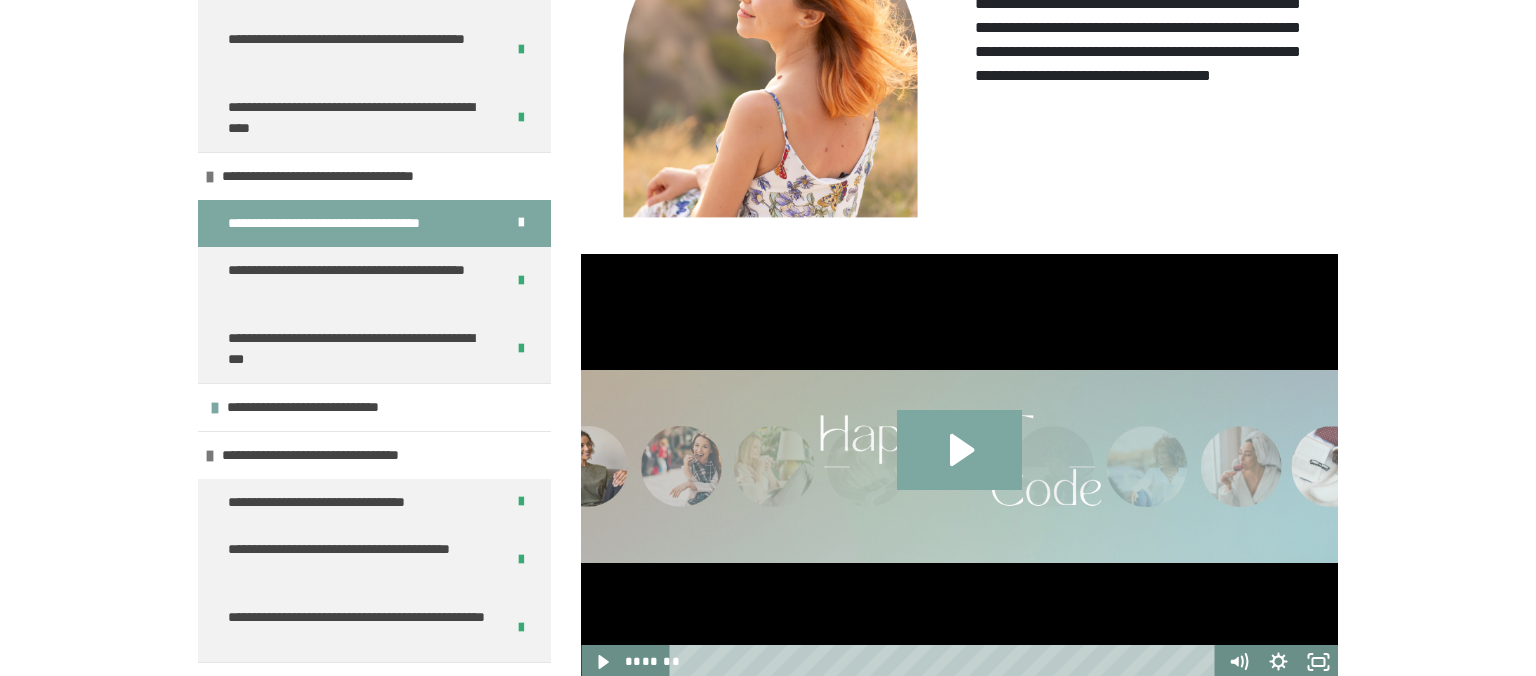 scroll, scrollTop: 1008, scrollLeft: 0, axis: vertical 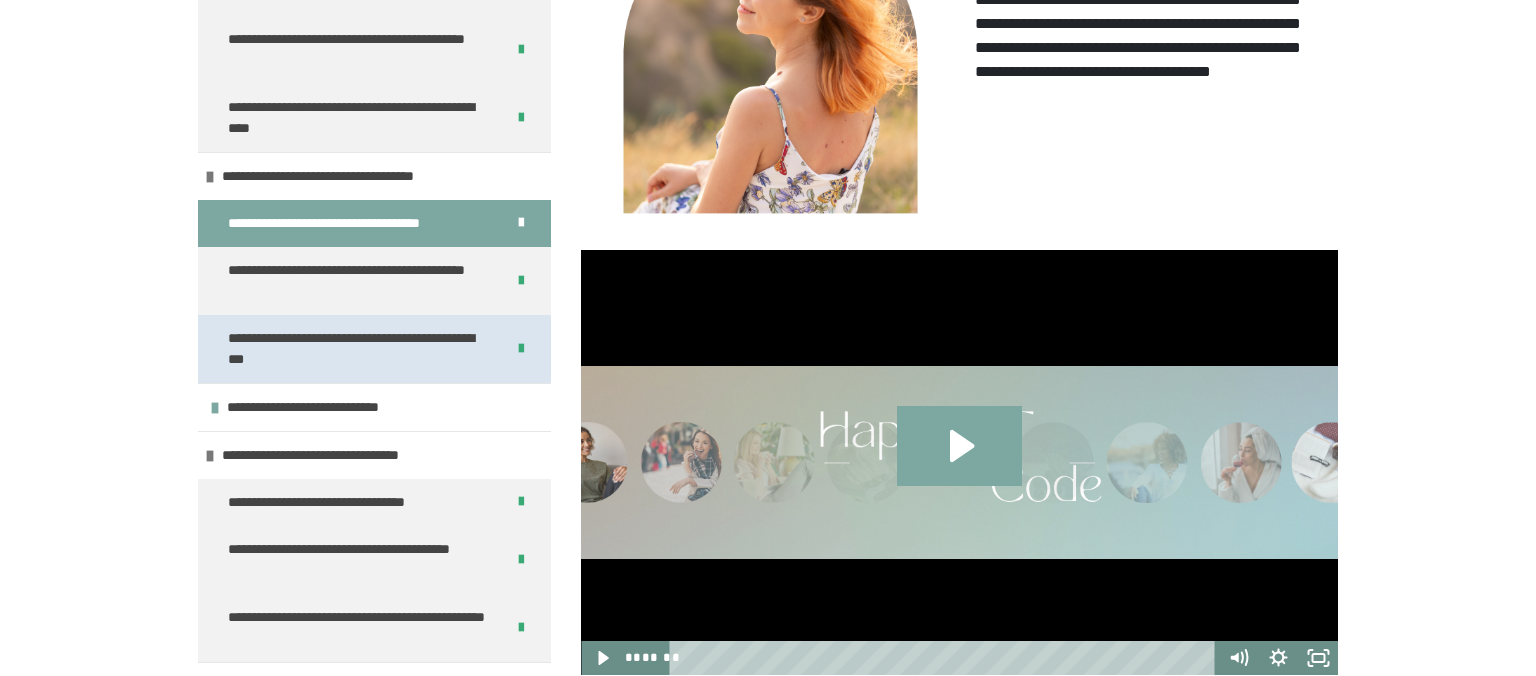 click on "**********" at bounding box center (358, 349) 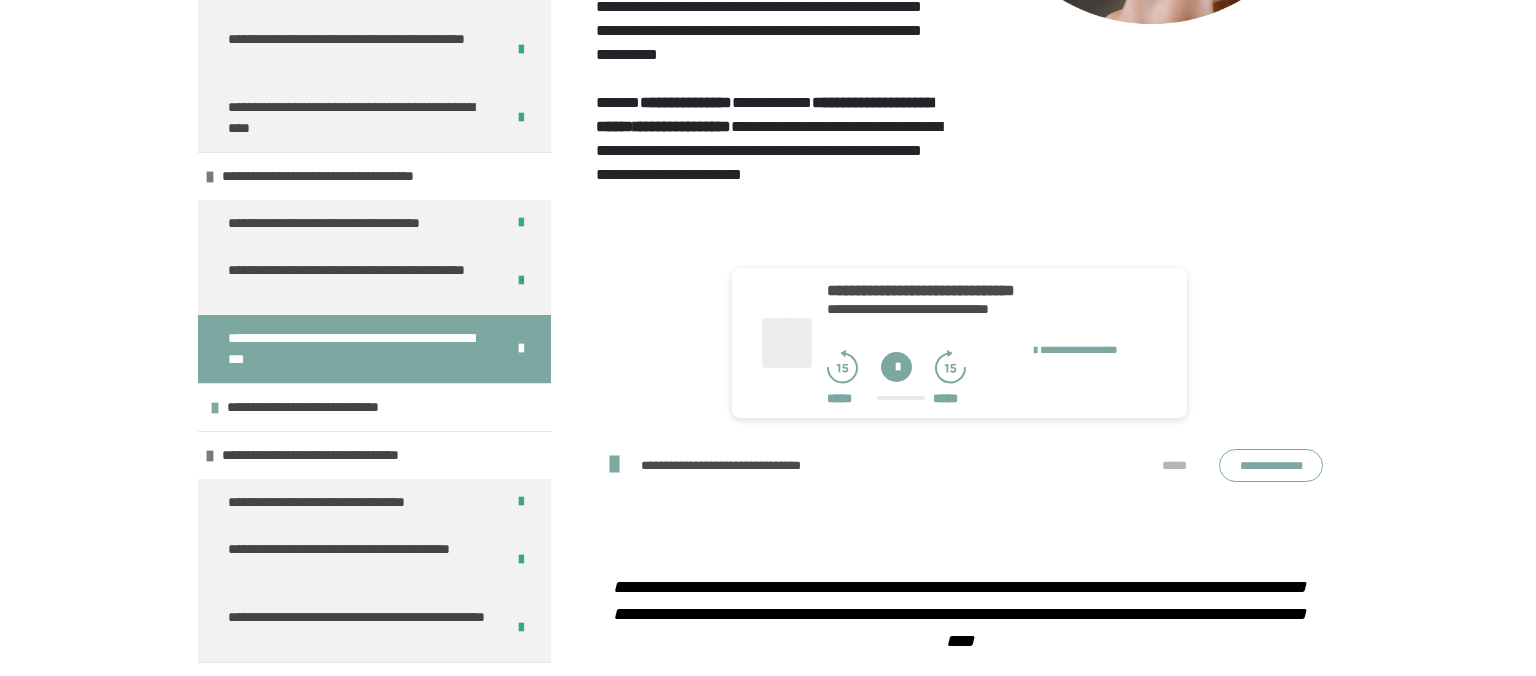 scroll, scrollTop: 1114, scrollLeft: 0, axis: vertical 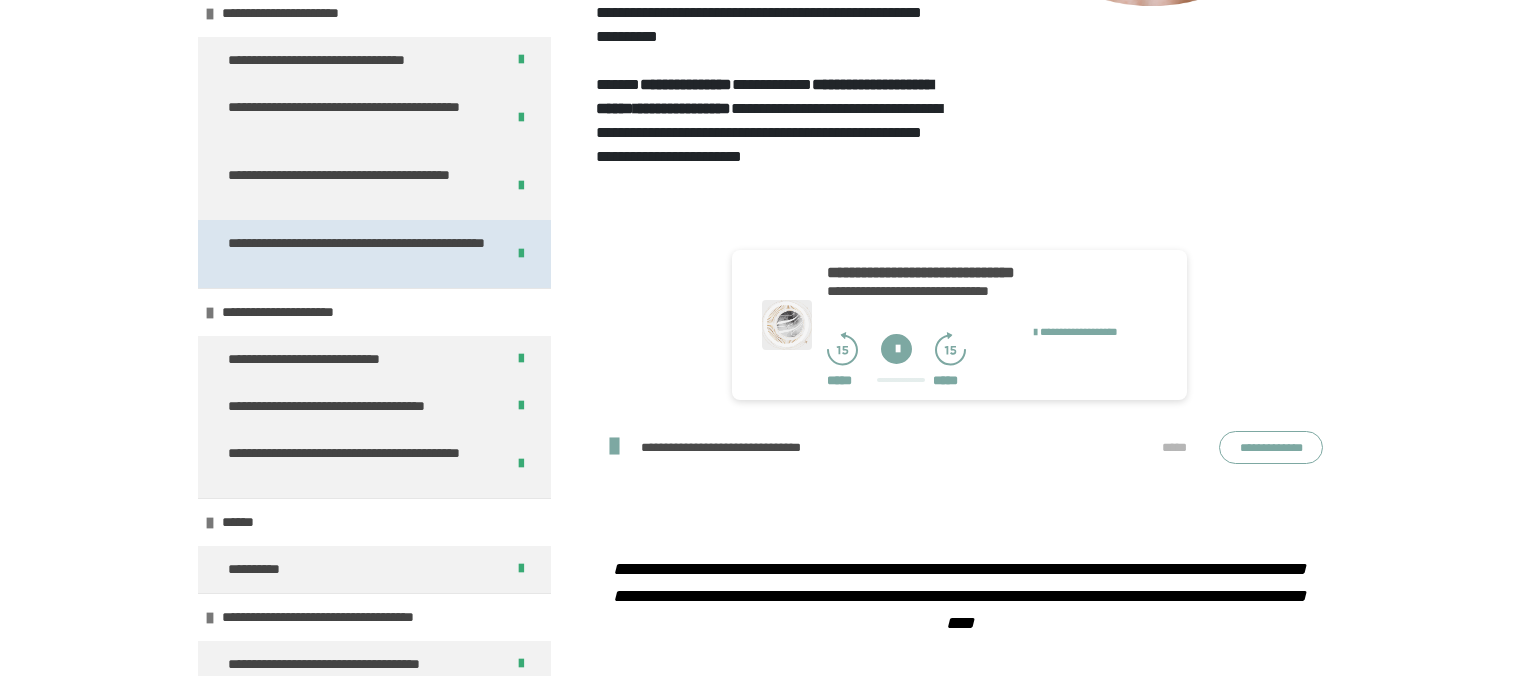 click on "**********" at bounding box center (358, 254) 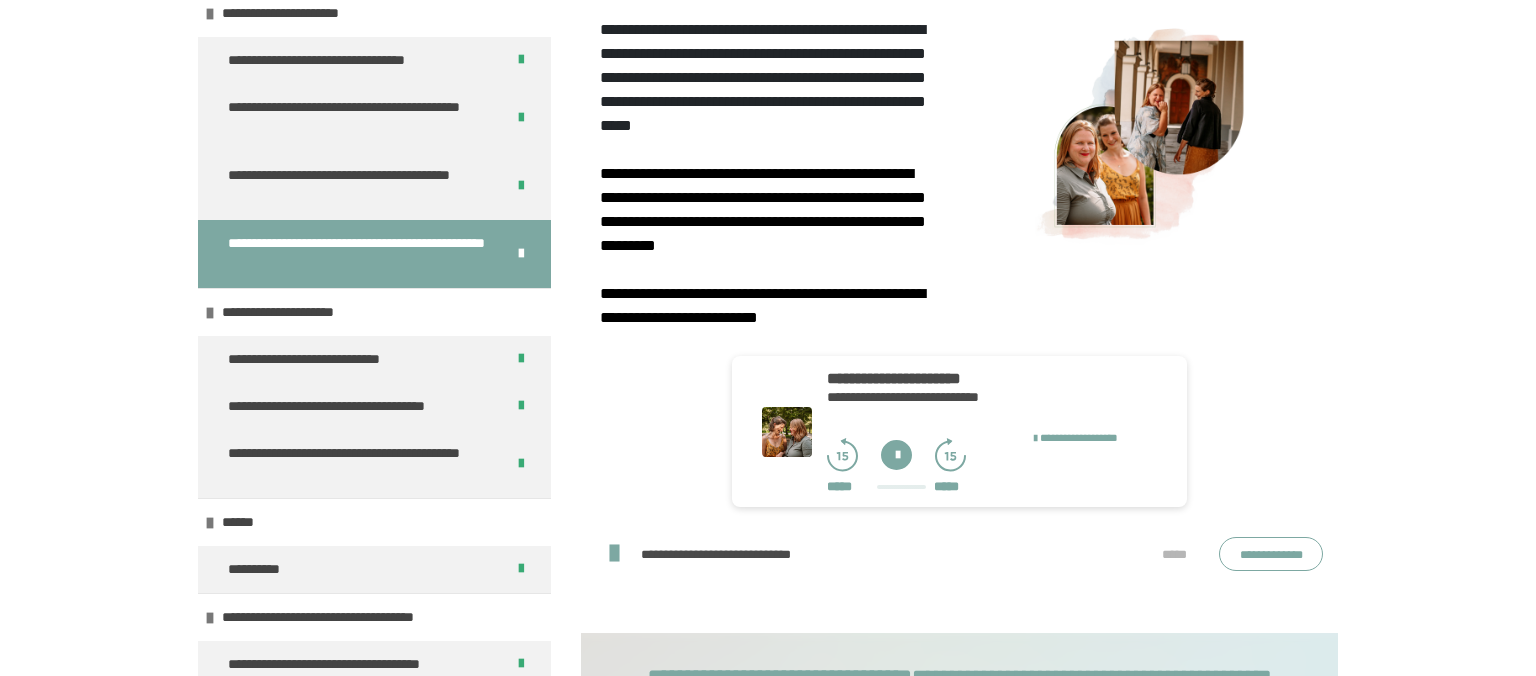 scroll, scrollTop: 586, scrollLeft: 0, axis: vertical 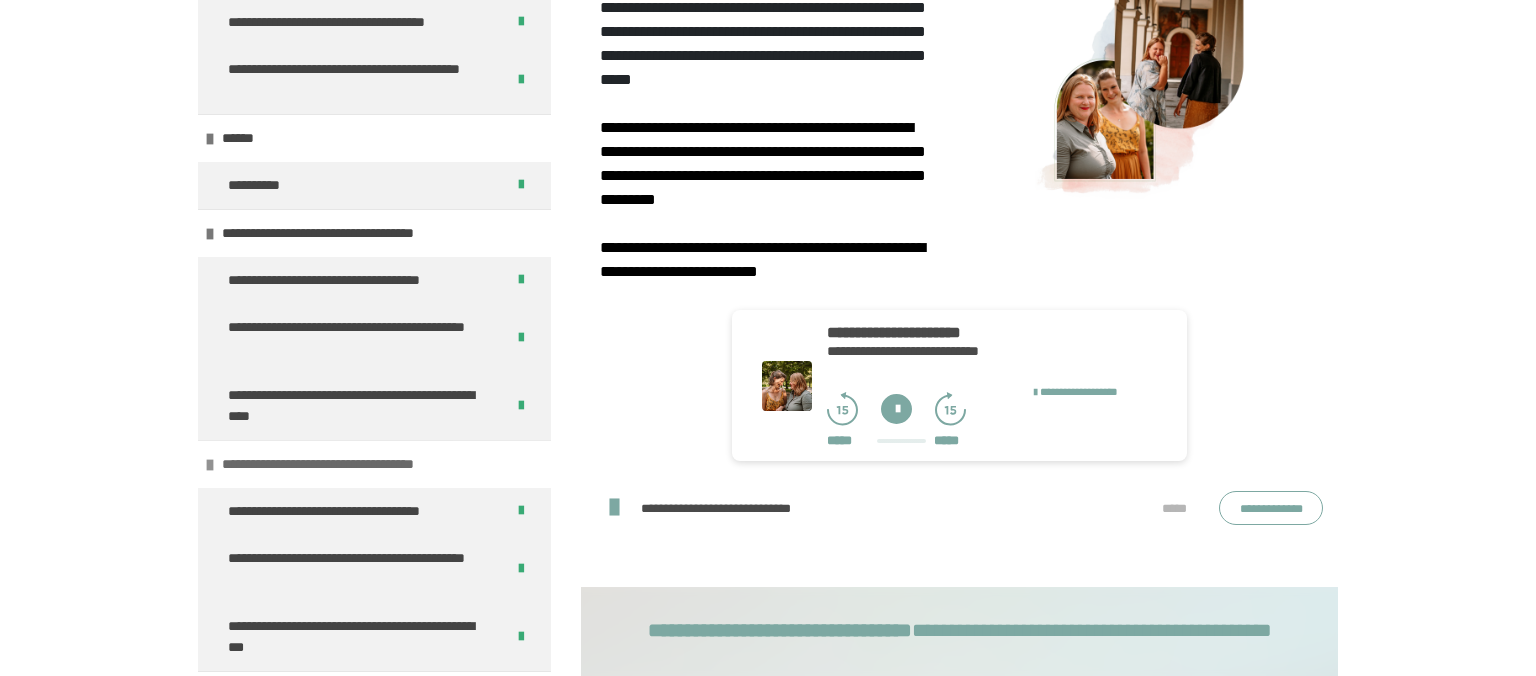 click on "**********" at bounding box center (350, 464) 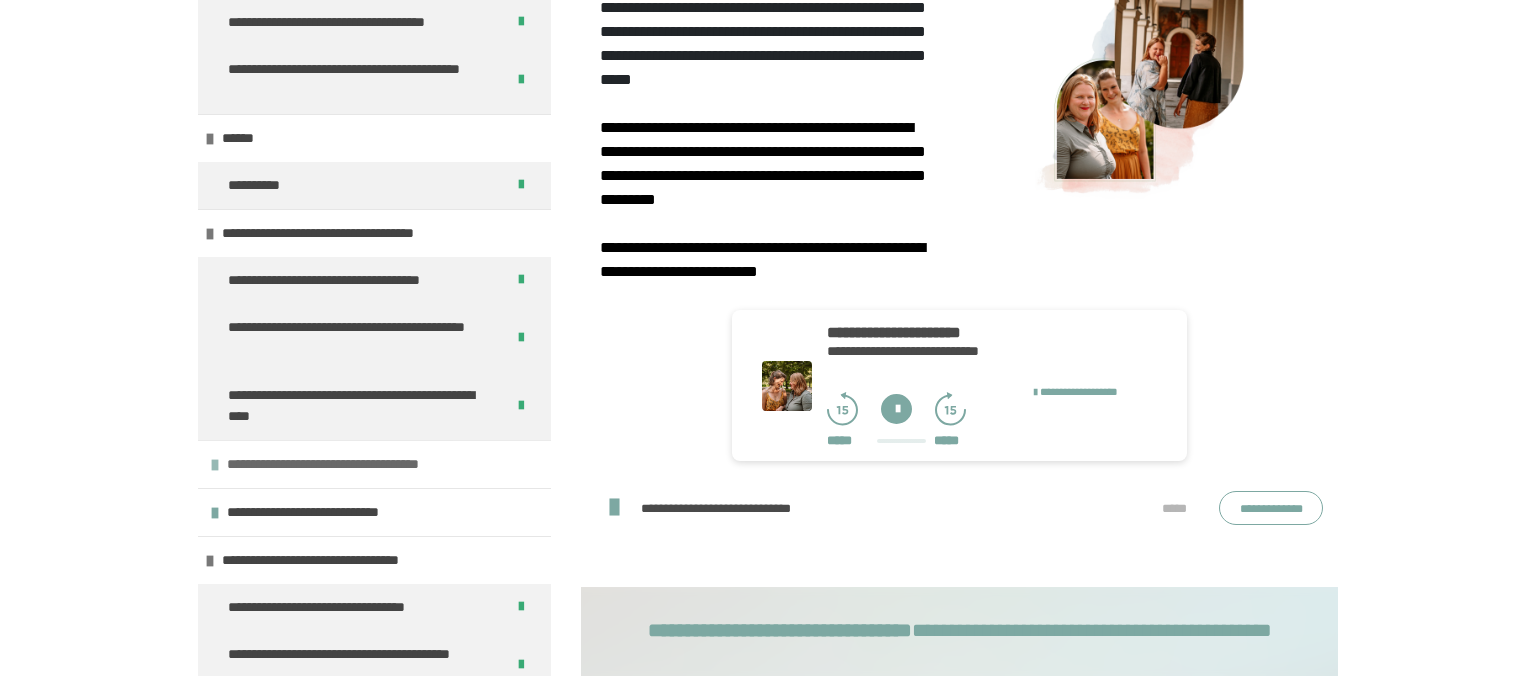 click on "**********" at bounding box center (355, 464) 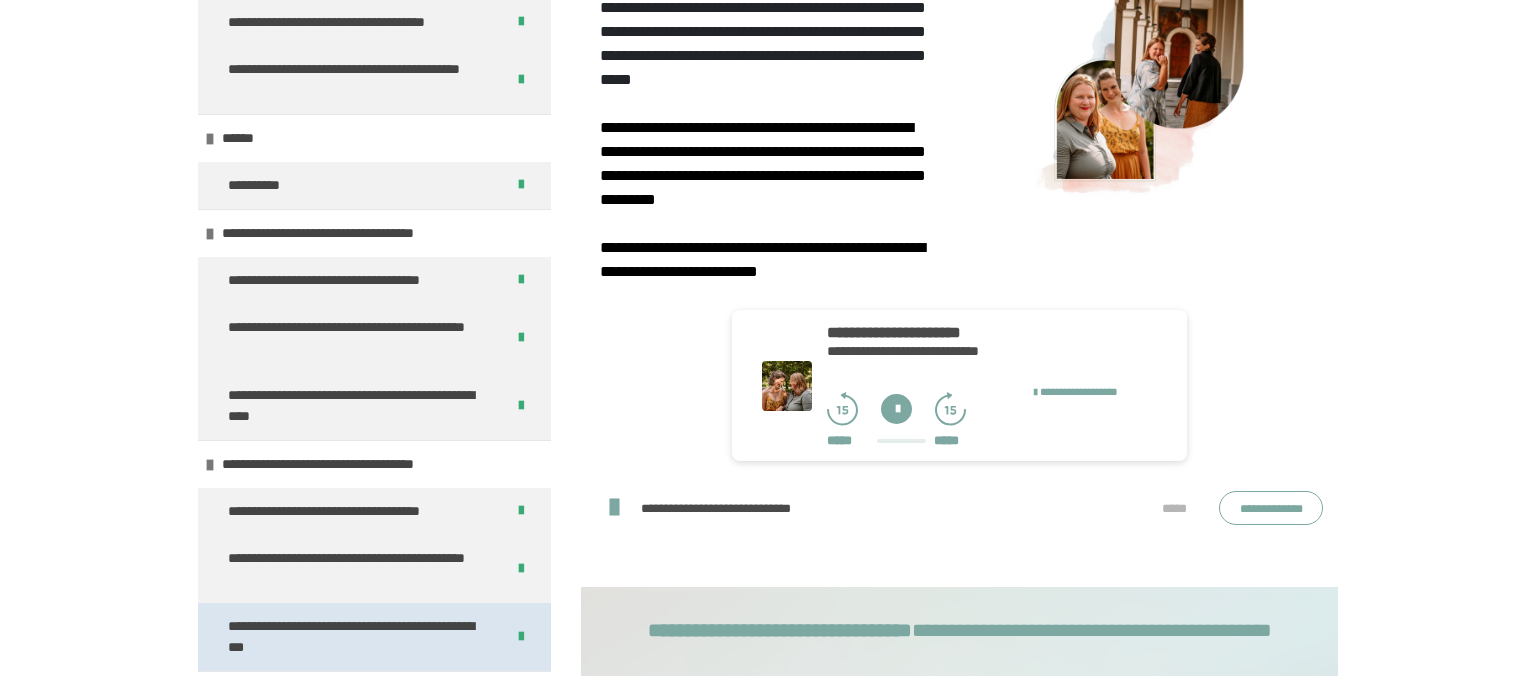 click on "**********" at bounding box center (358, 637) 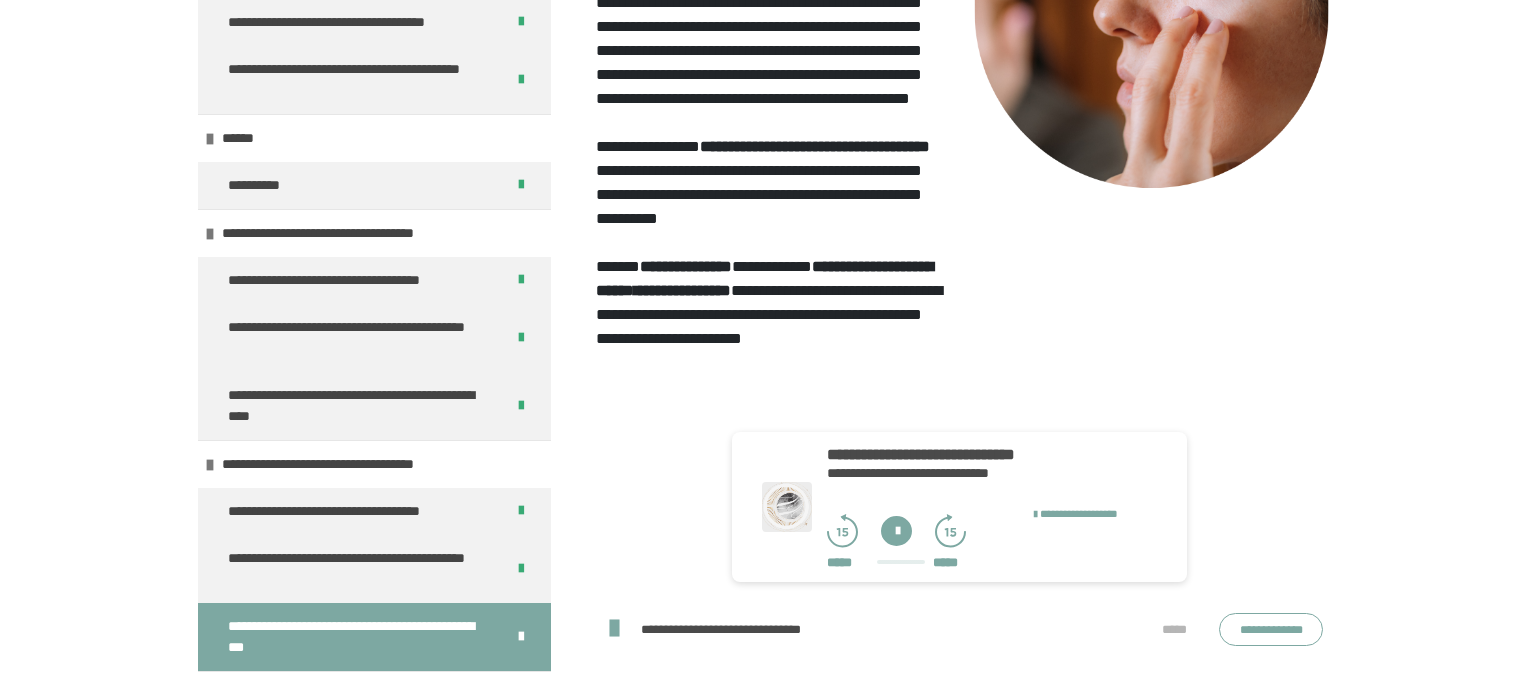 scroll, scrollTop: 1008, scrollLeft: 0, axis: vertical 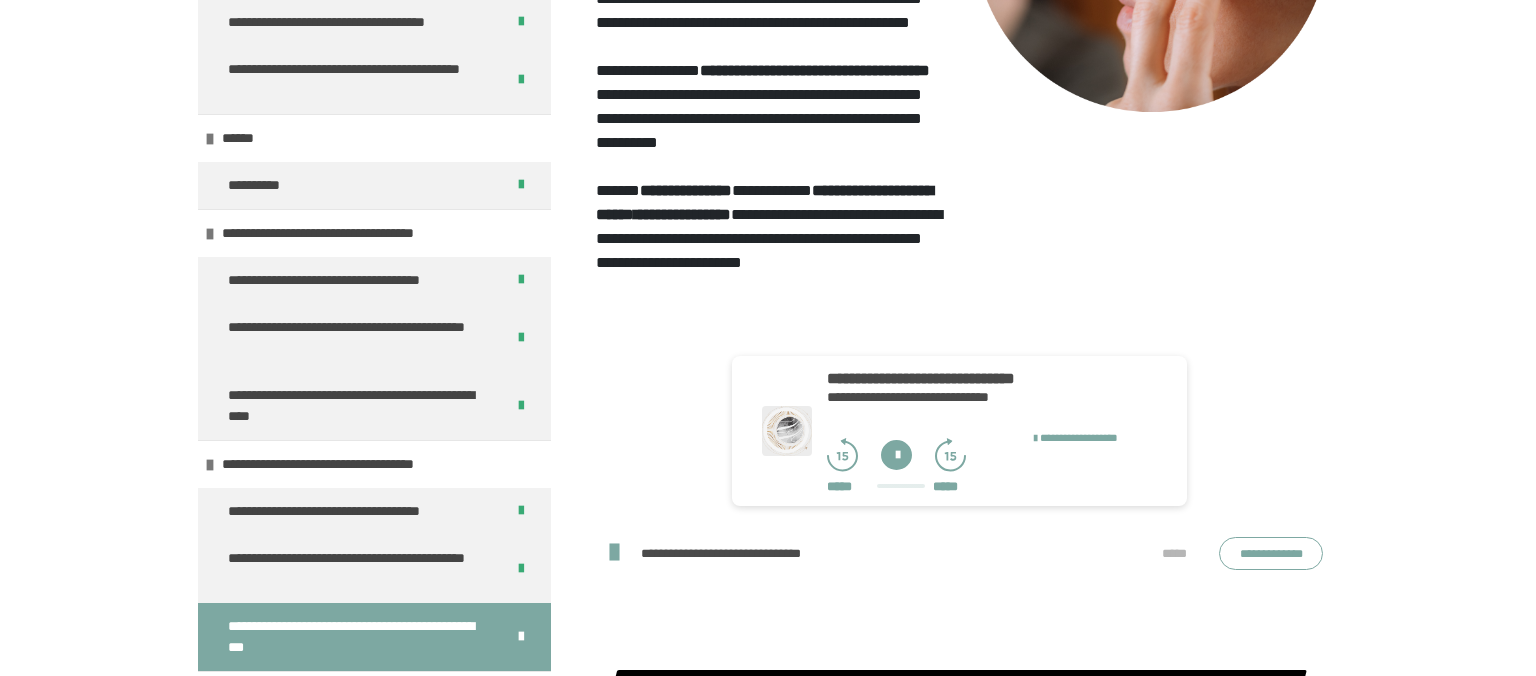 click at bounding box center [896, 455] 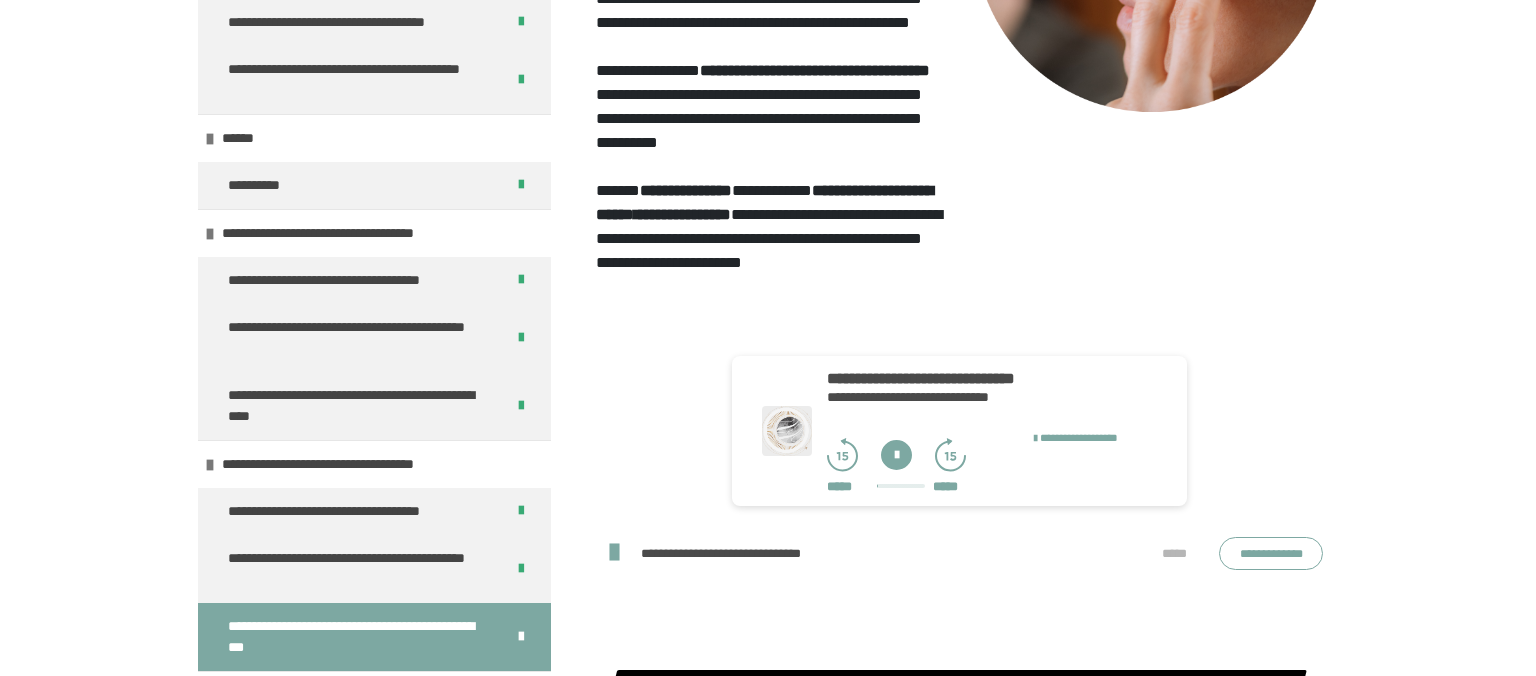 click at bounding box center (896, 455) 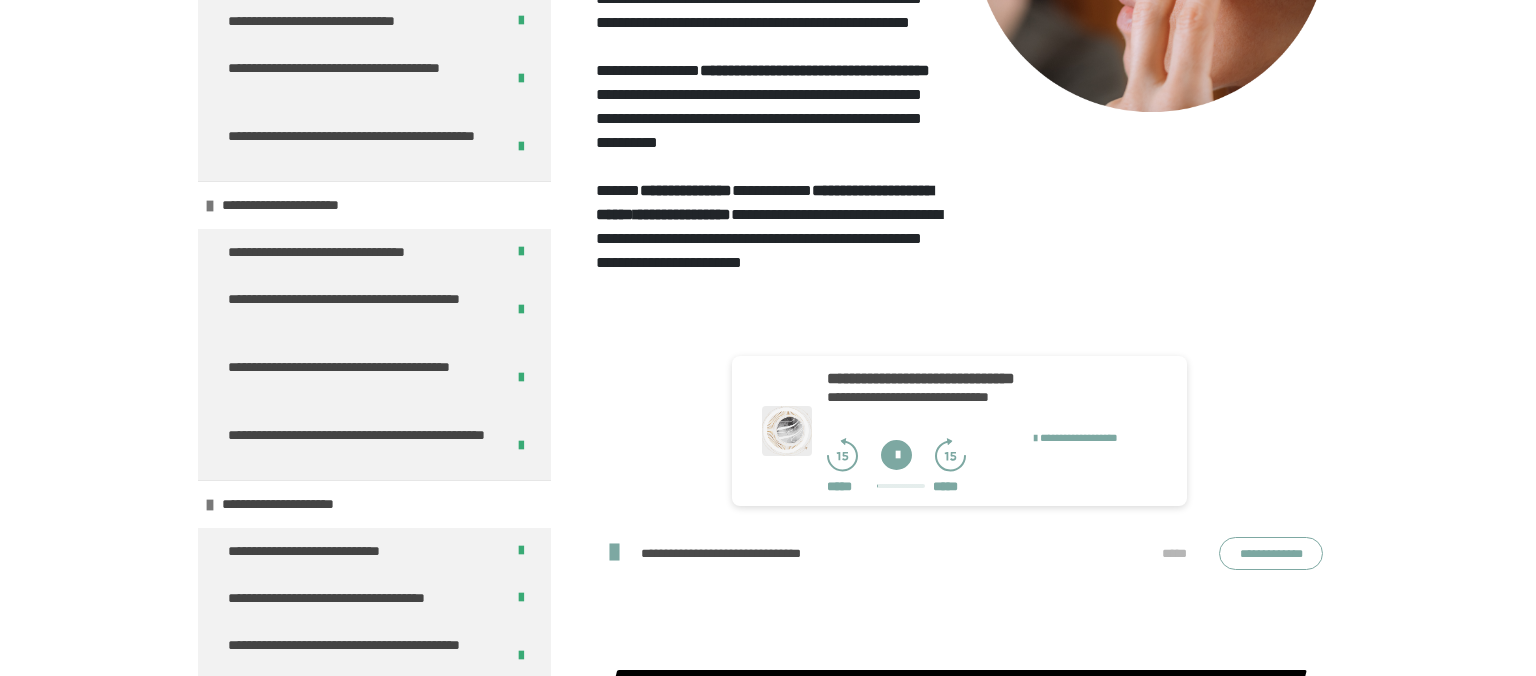 scroll, scrollTop: 480, scrollLeft: 0, axis: vertical 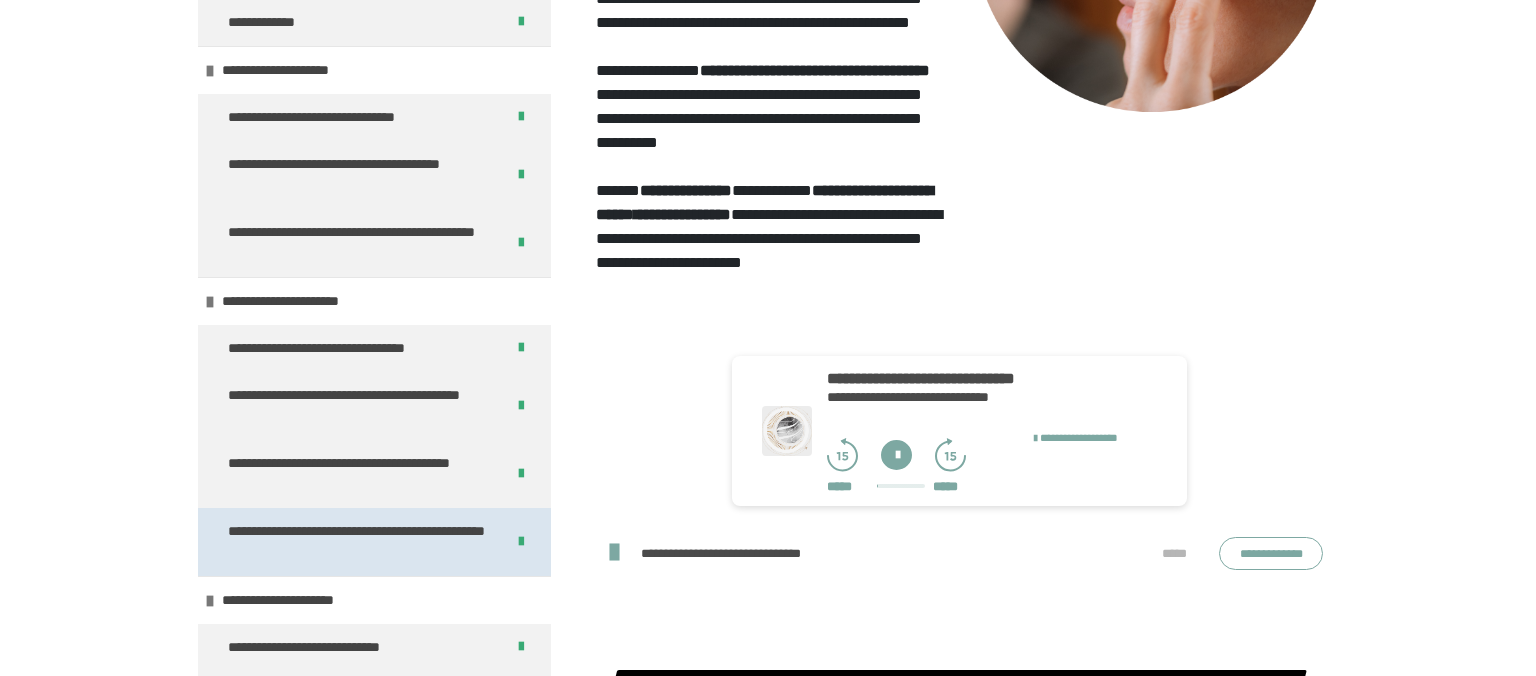 click on "**********" at bounding box center [358, 542] 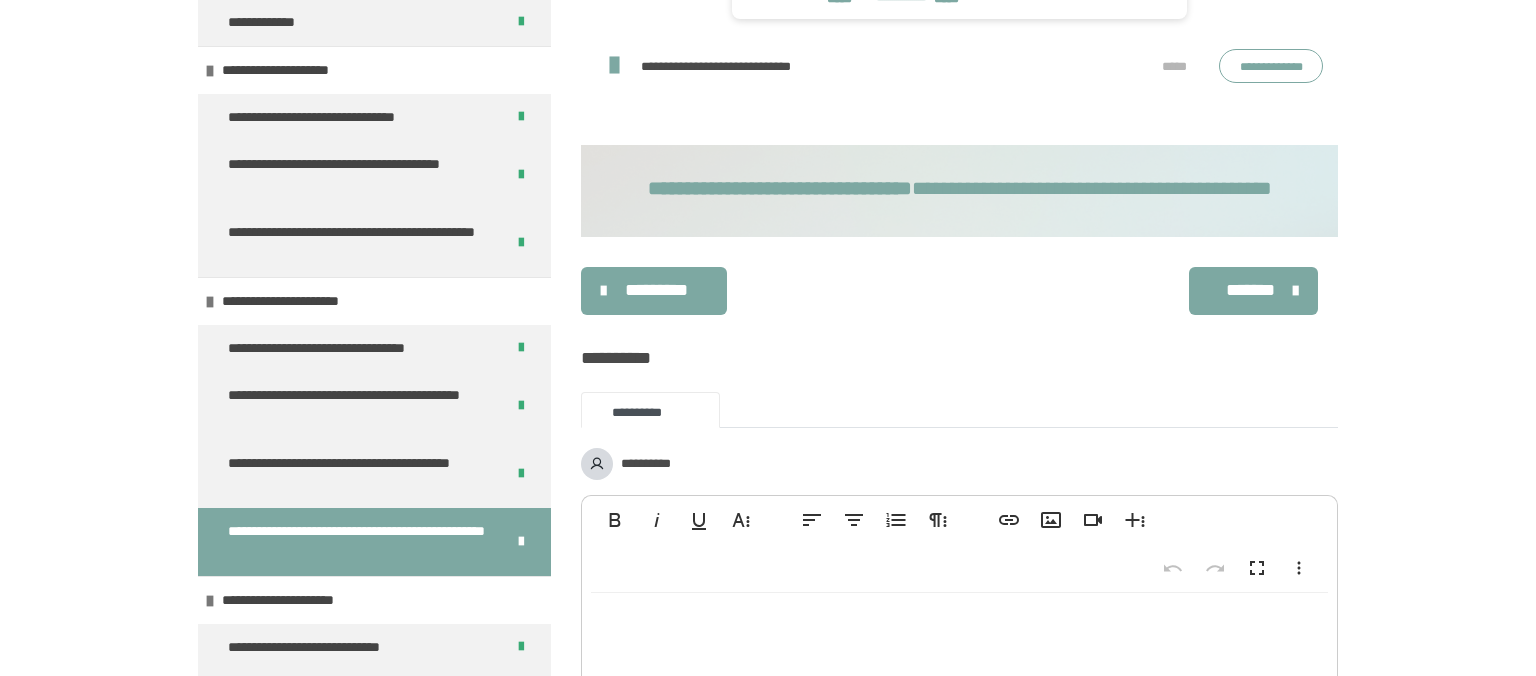 scroll, scrollTop: 797, scrollLeft: 0, axis: vertical 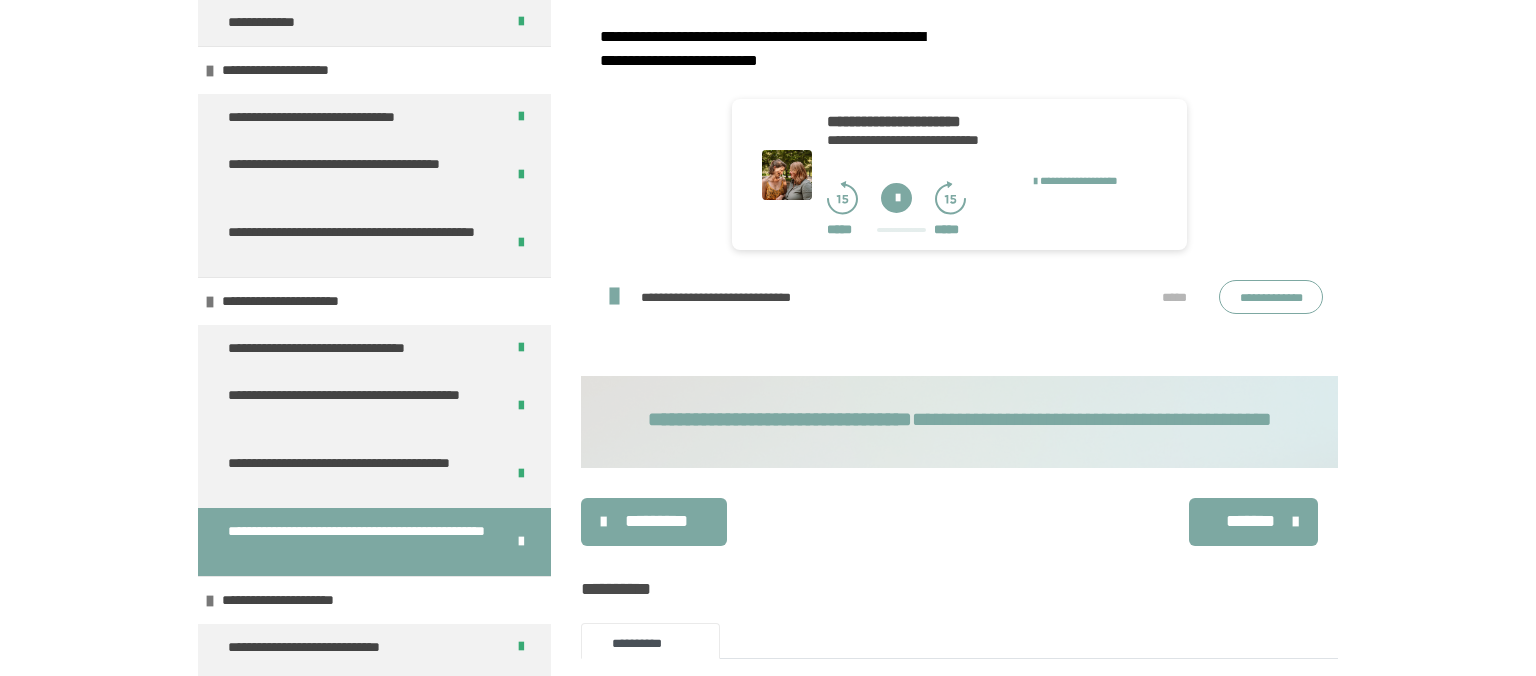 click at bounding box center (896, 198) 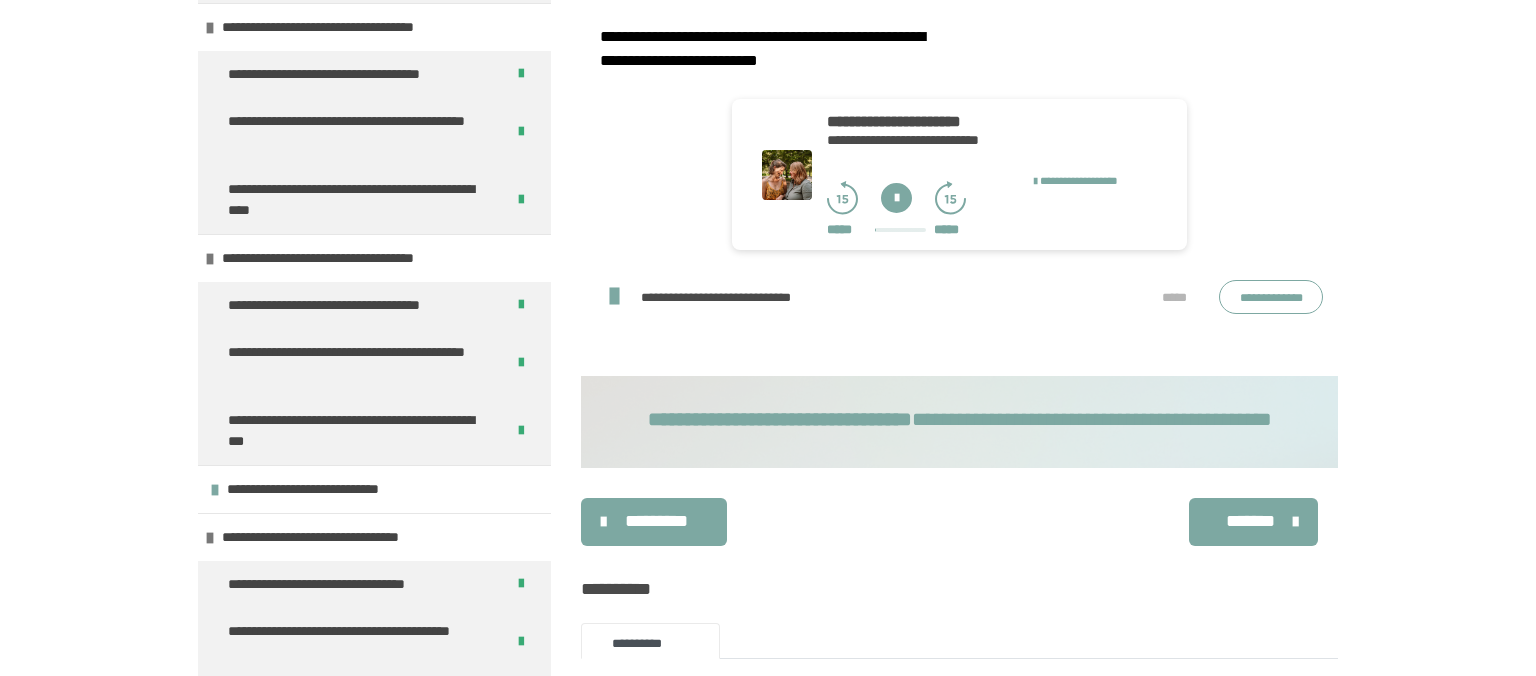 scroll, scrollTop: 1440, scrollLeft: 0, axis: vertical 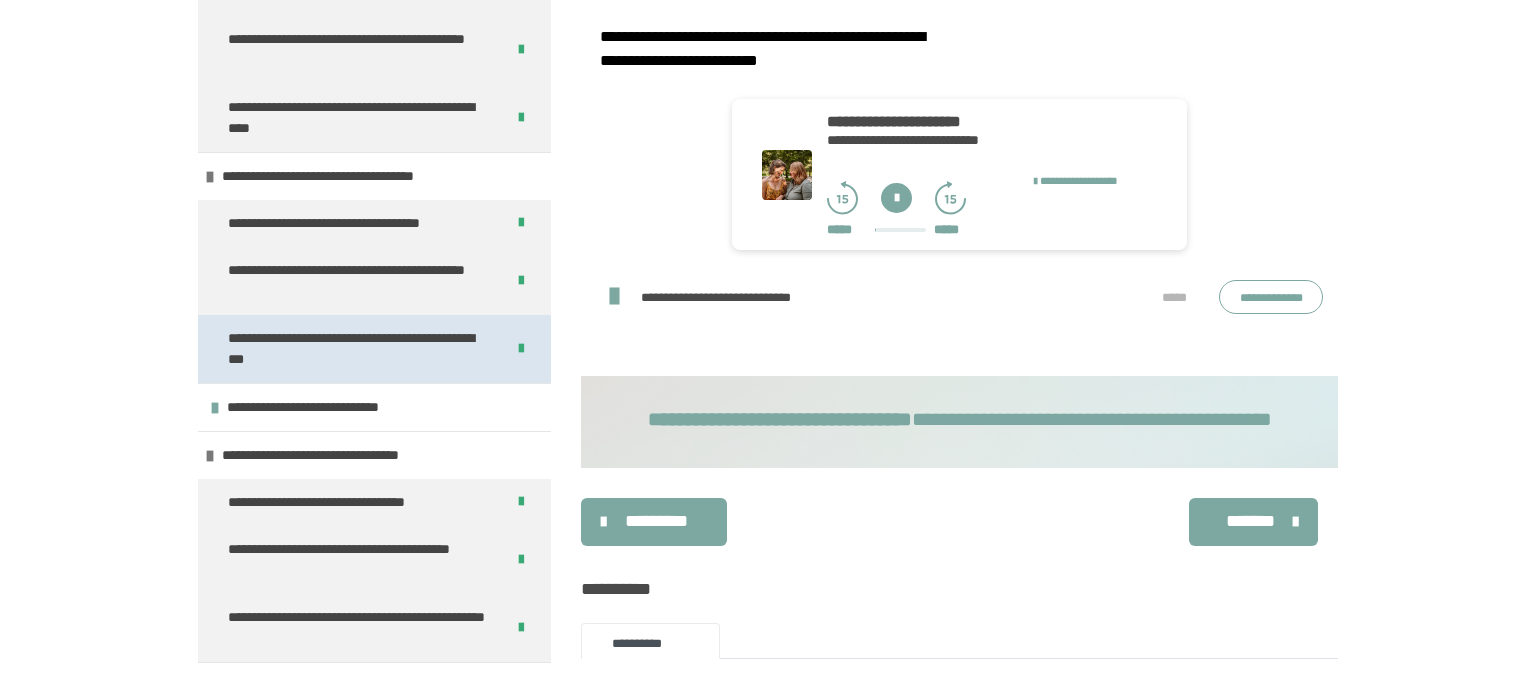 click on "**********" at bounding box center [358, 349] 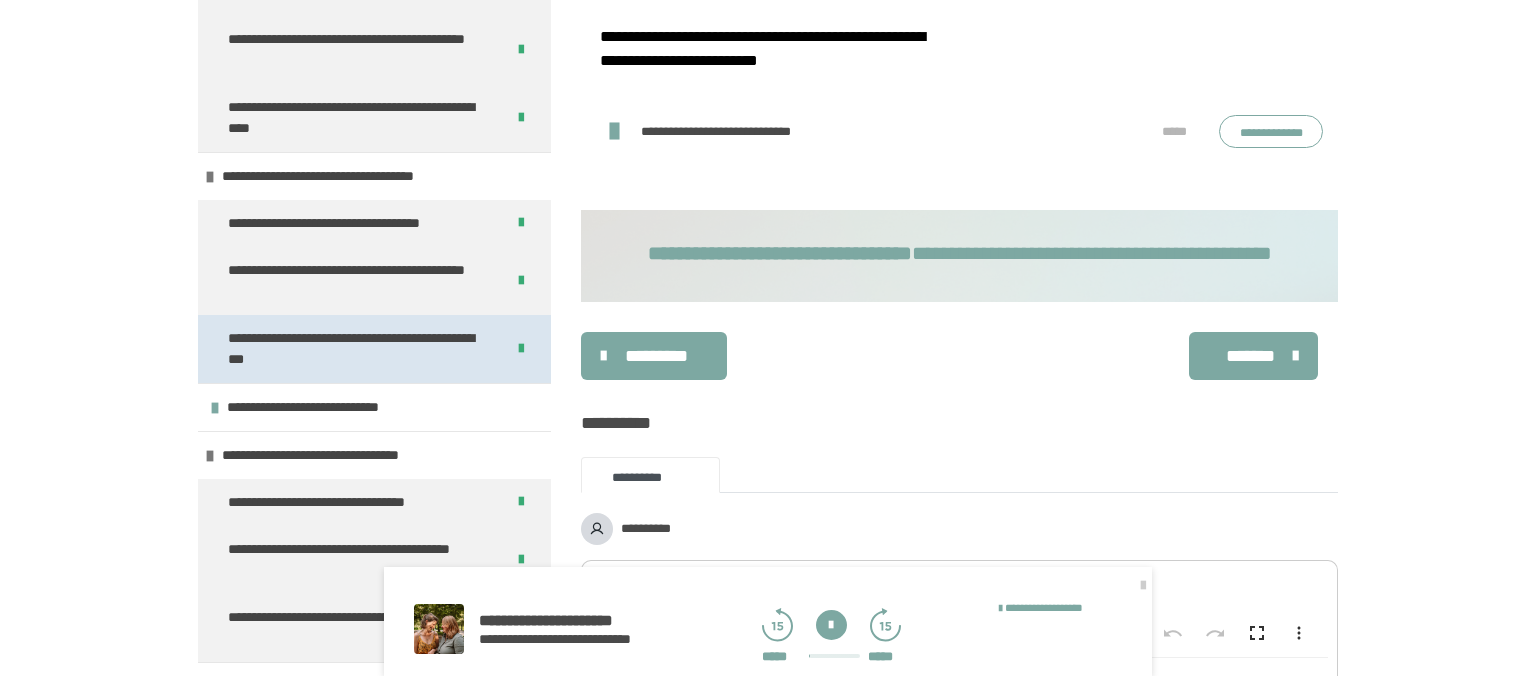 scroll, scrollTop: 269, scrollLeft: 0, axis: vertical 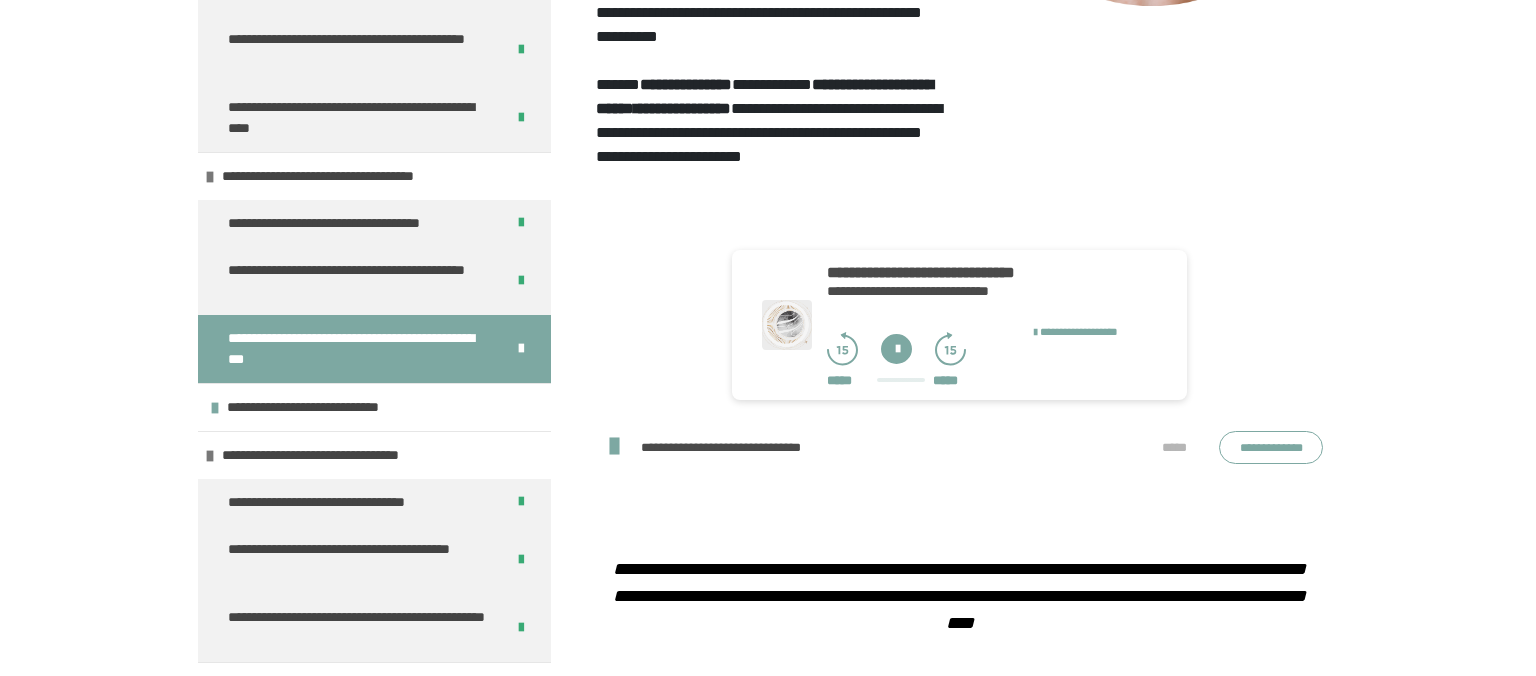 click at bounding box center (896, 349) 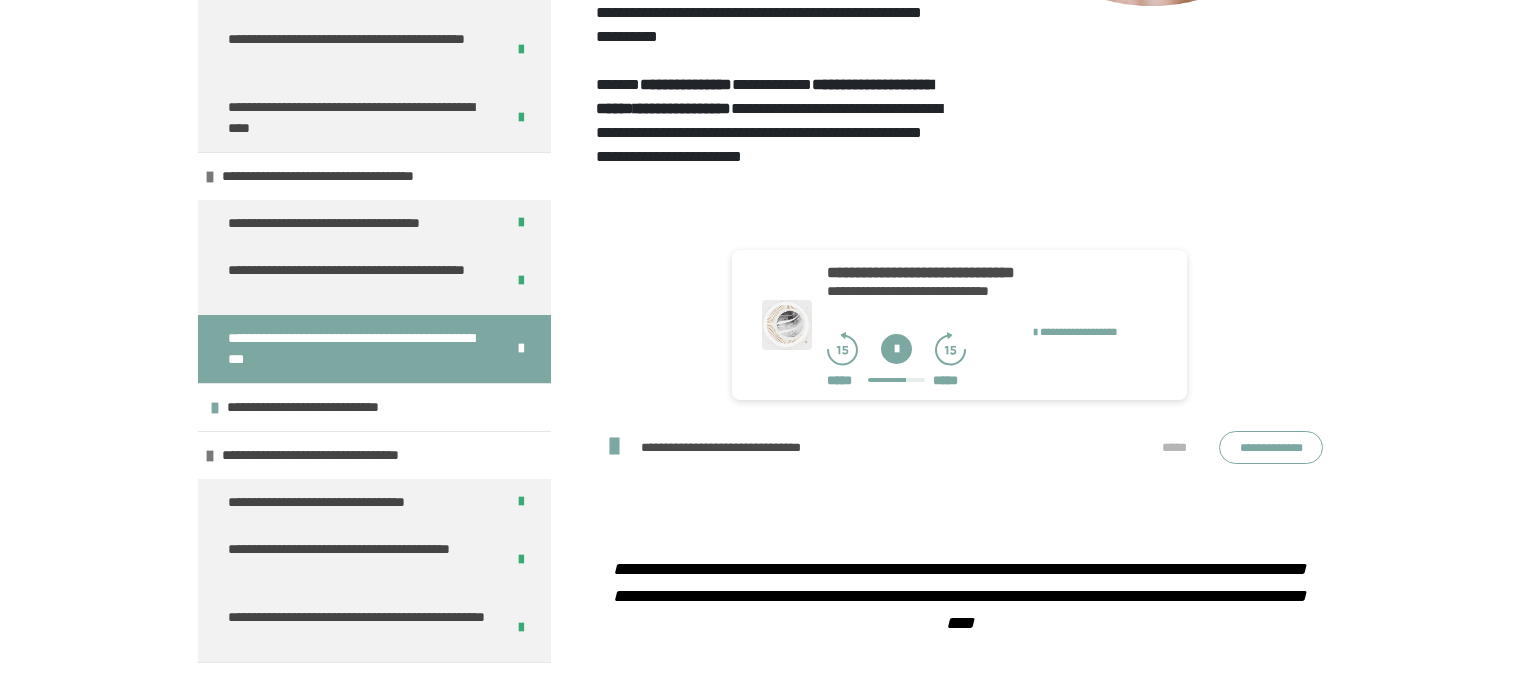 click at bounding box center [959, 225] 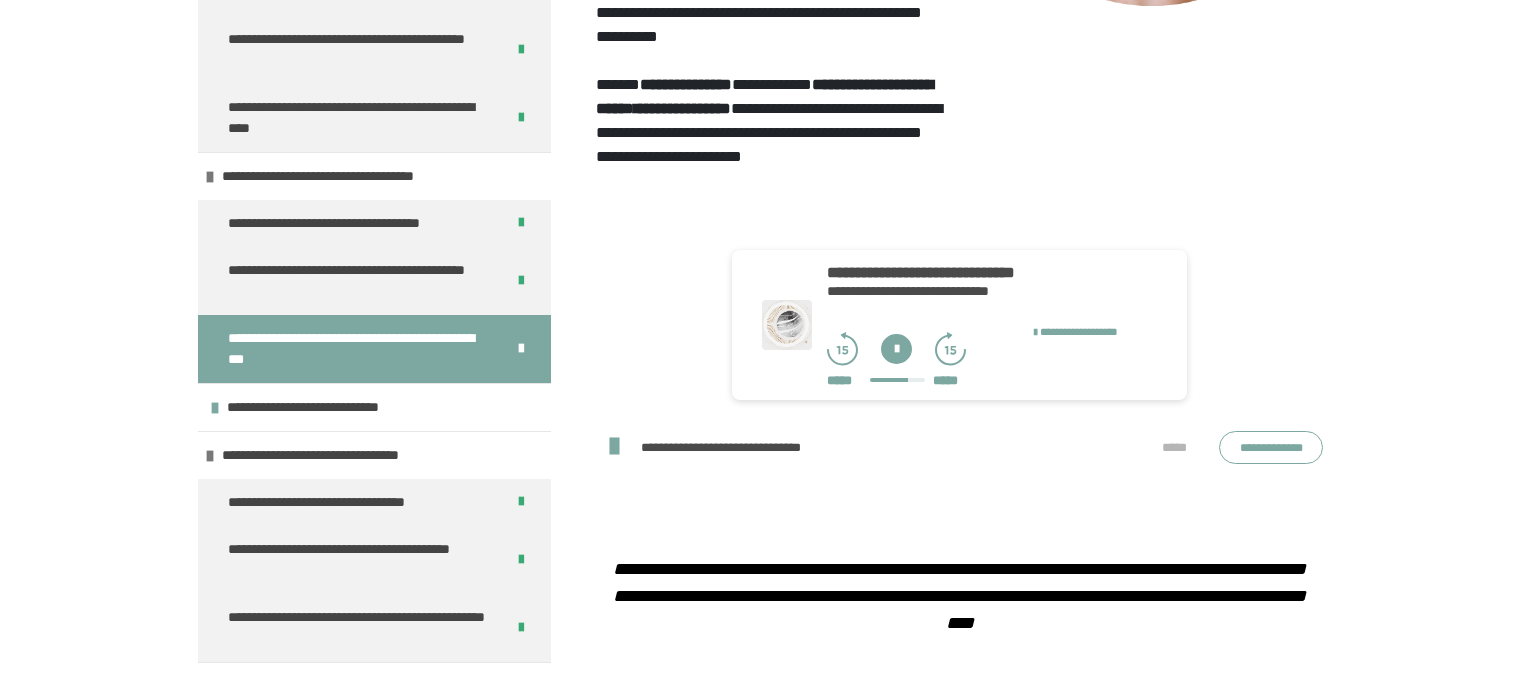 click at bounding box center [1149, -182] 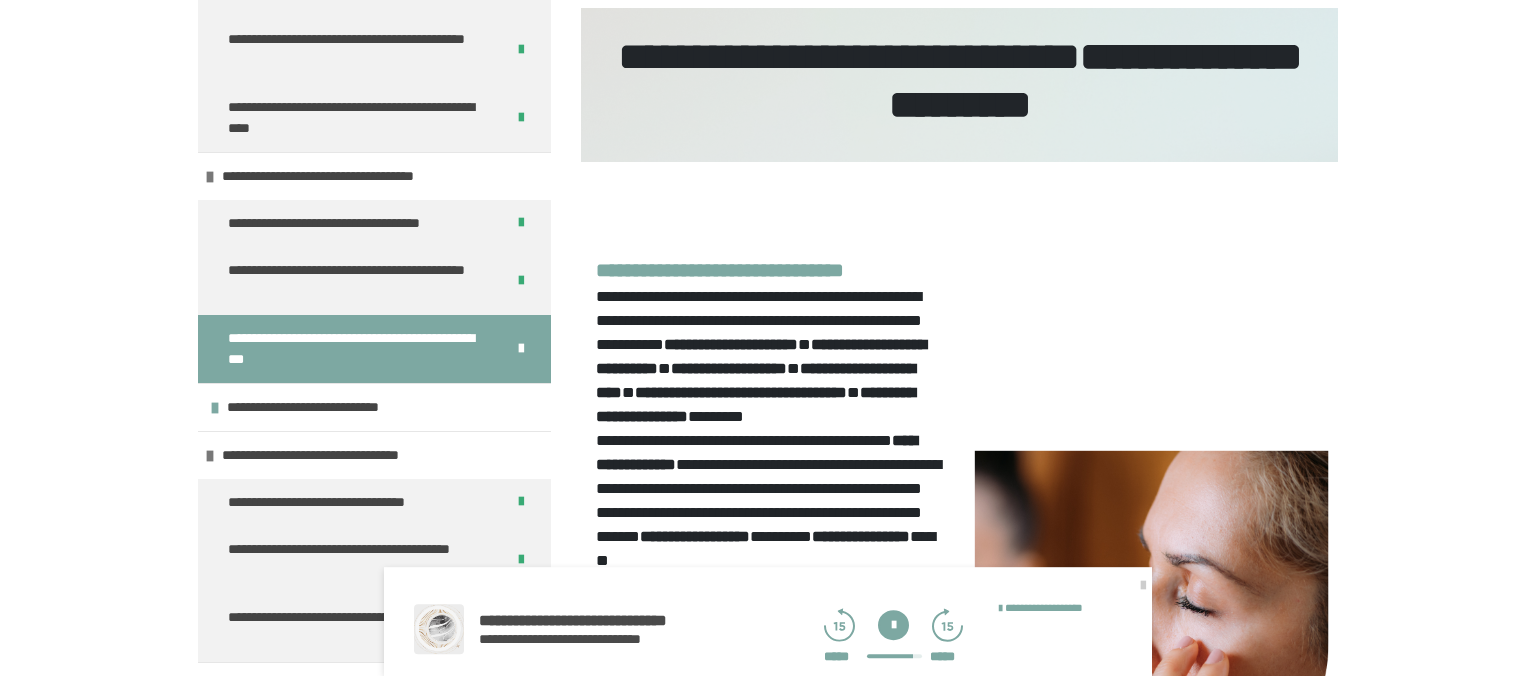 scroll, scrollTop: 269, scrollLeft: 0, axis: vertical 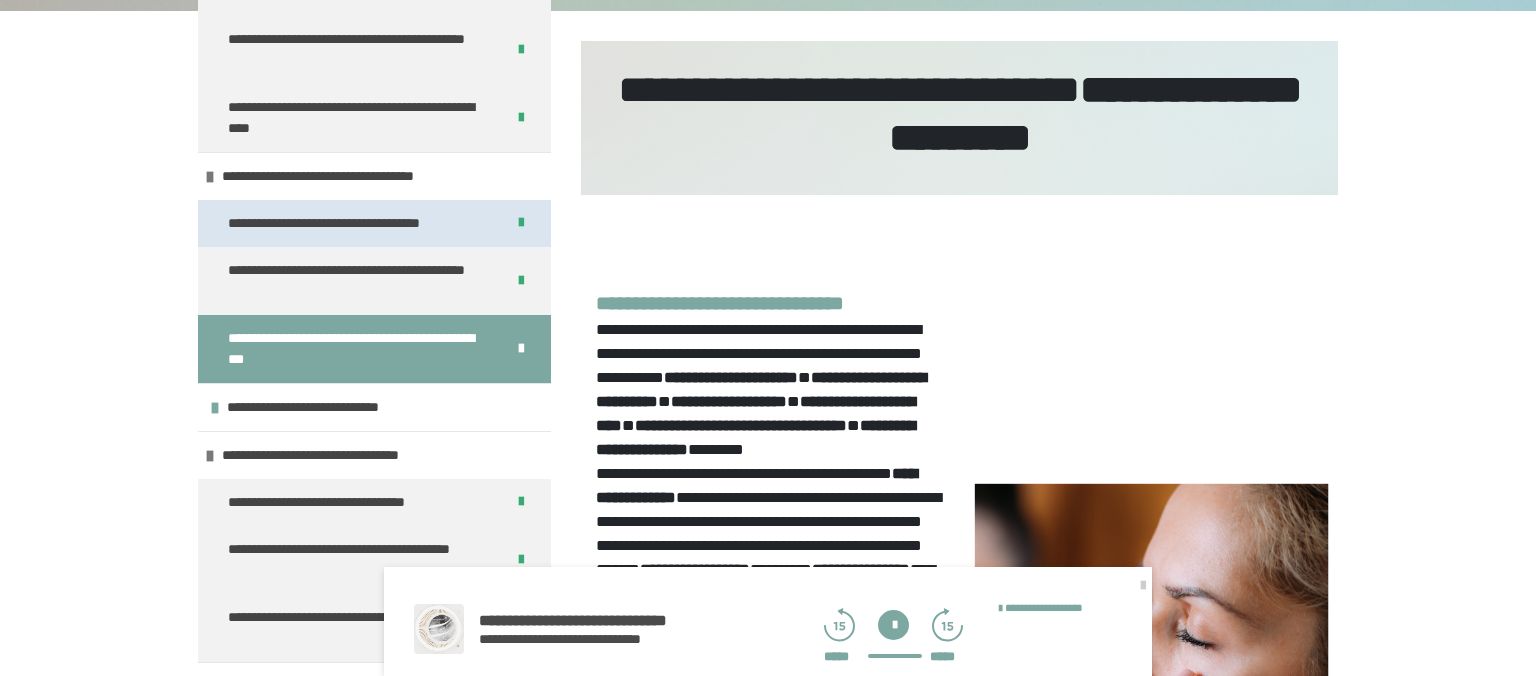 click on "**********" at bounding box center [356, 223] 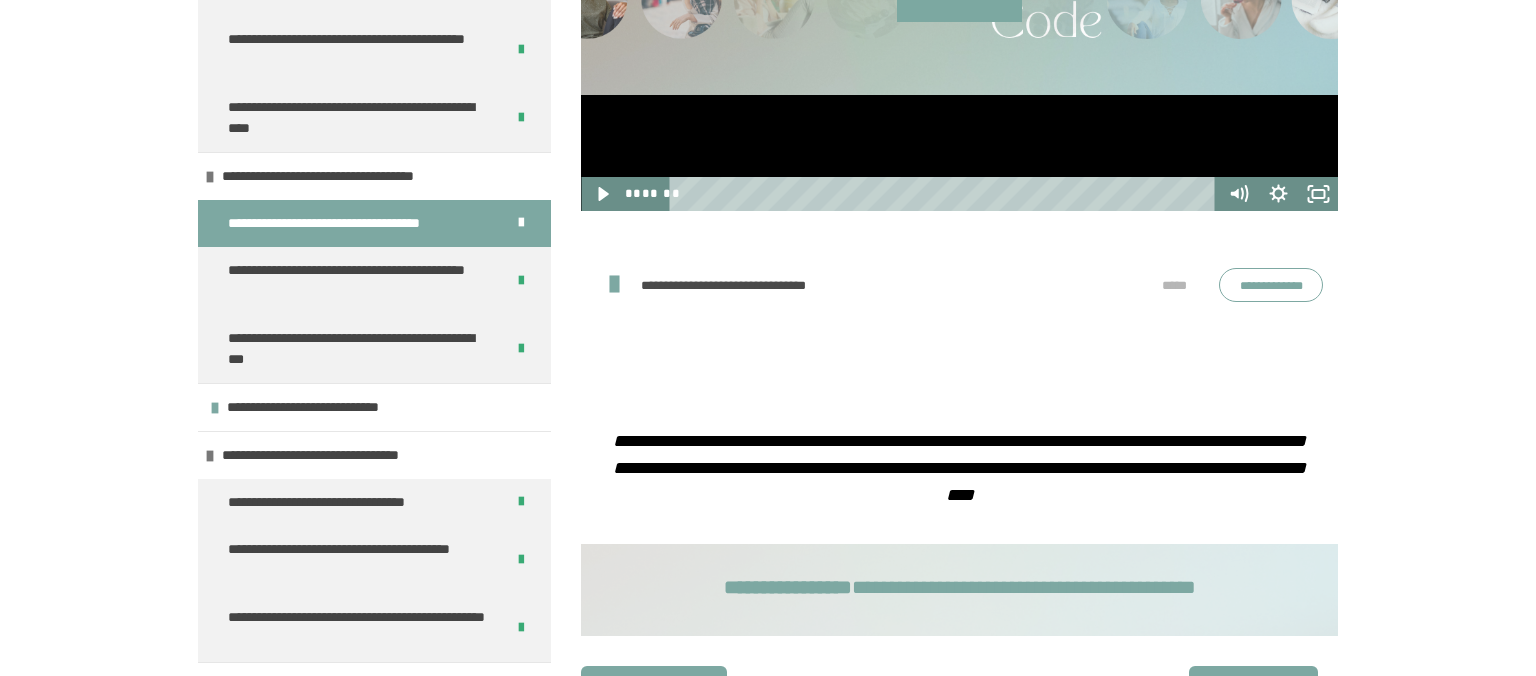 scroll, scrollTop: 1431, scrollLeft: 0, axis: vertical 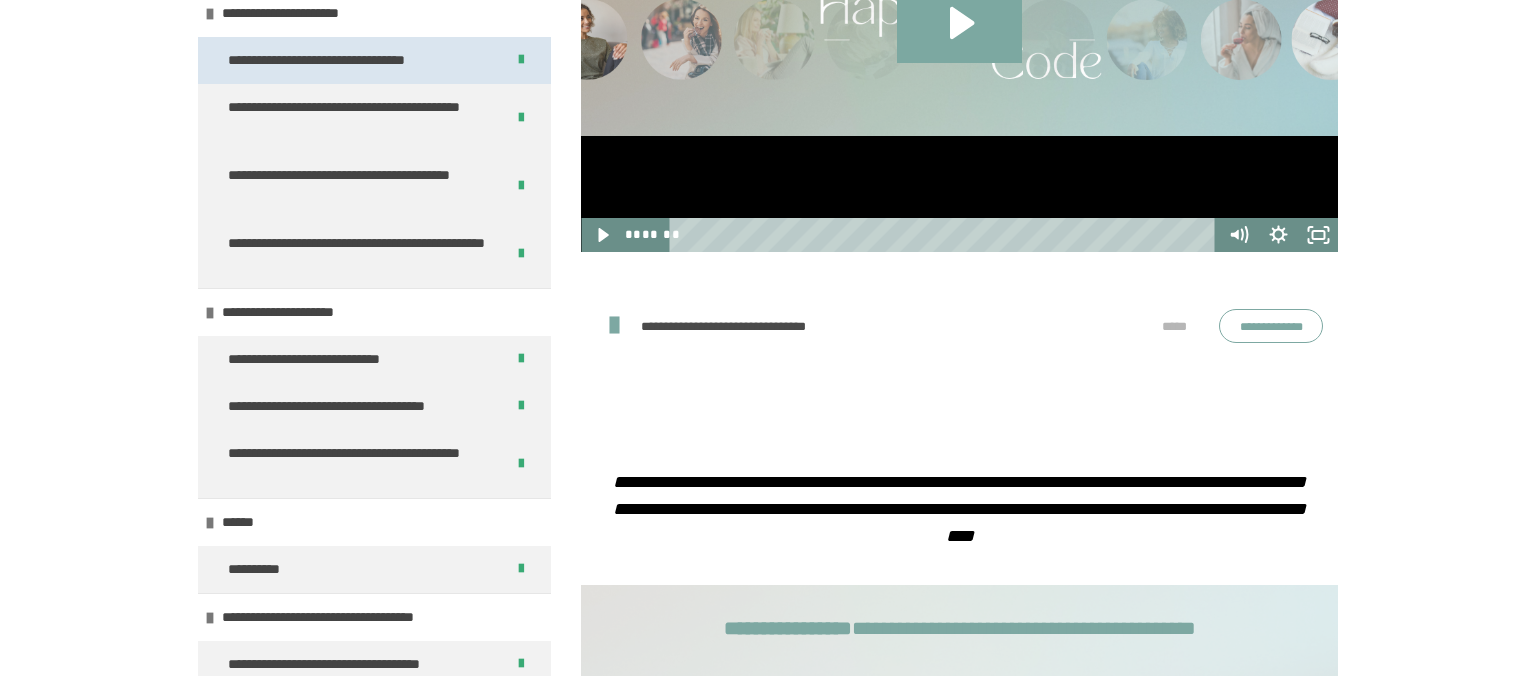 click on "**********" at bounding box center (342, 60) 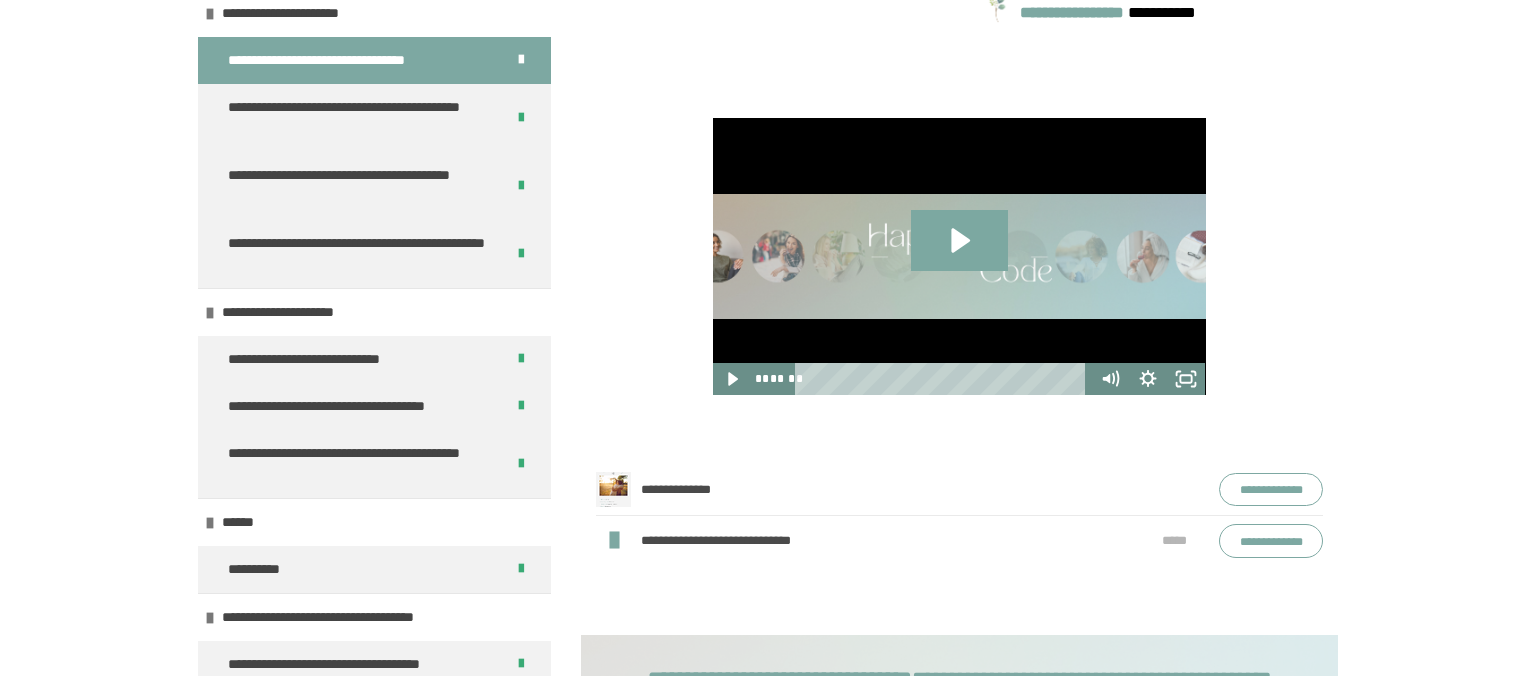 scroll, scrollTop: 1008, scrollLeft: 0, axis: vertical 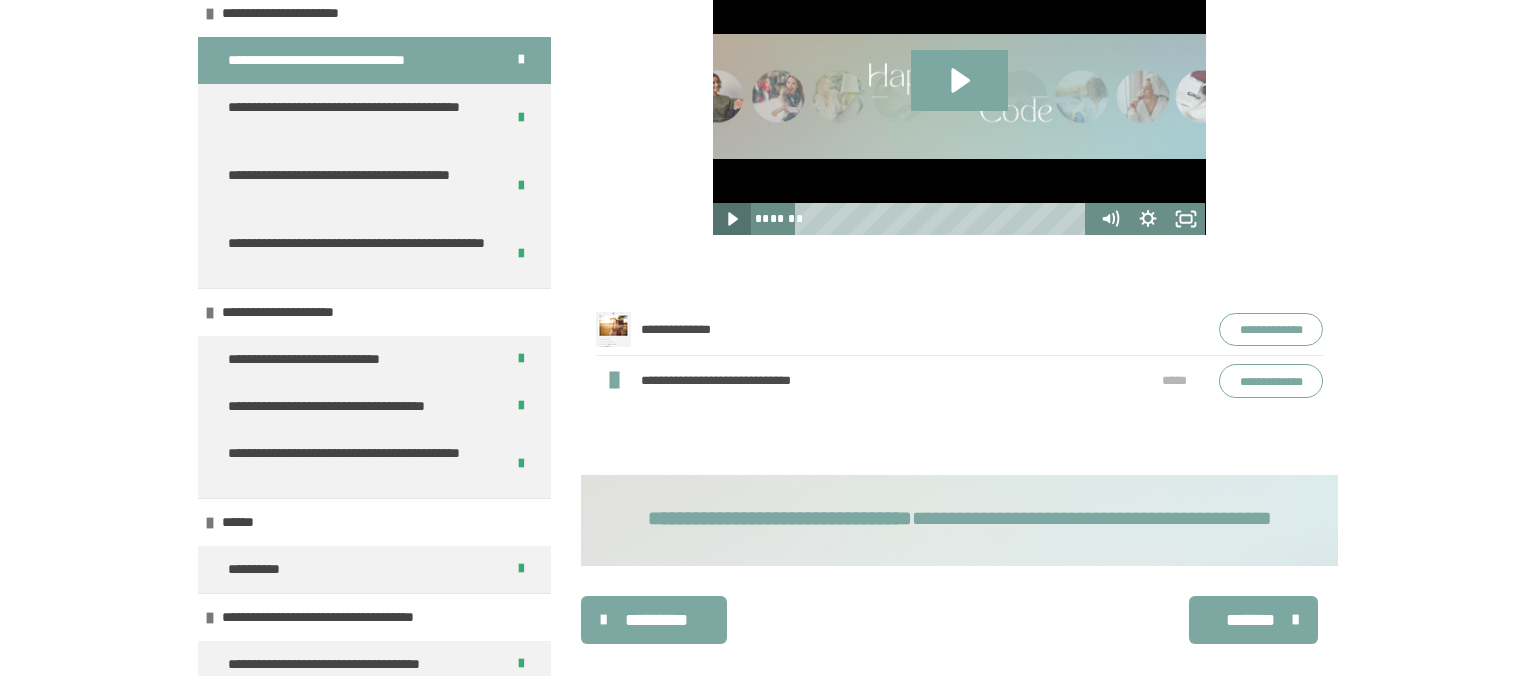 click 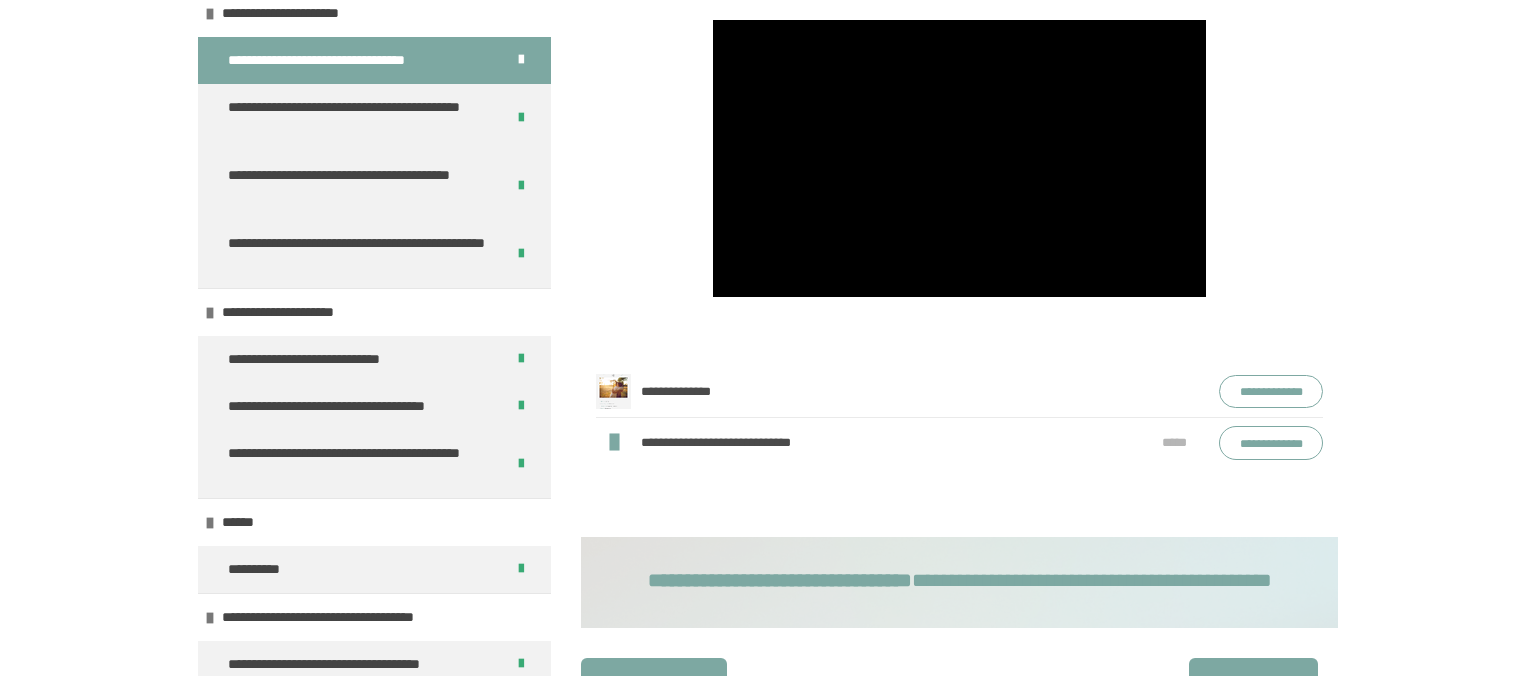 scroll, scrollTop: 903, scrollLeft: 0, axis: vertical 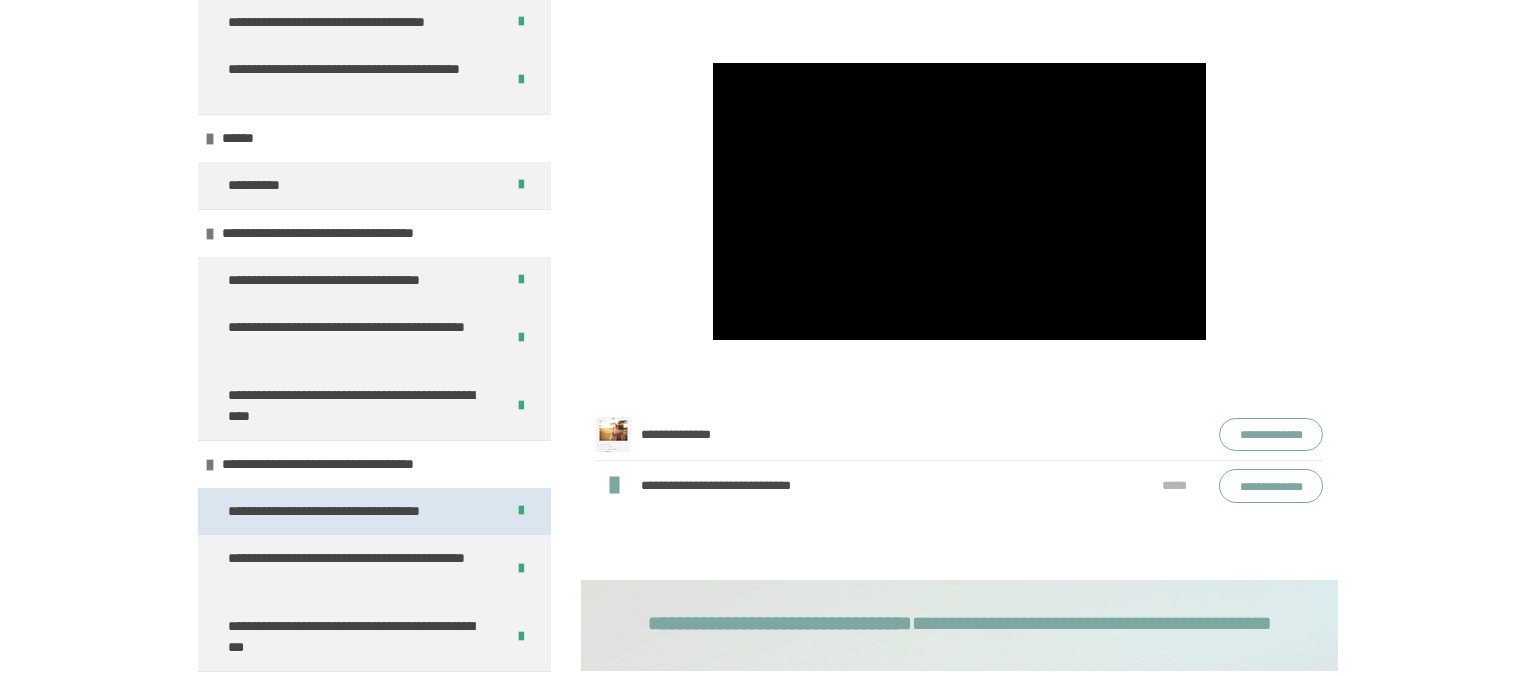 click on "**********" at bounding box center [356, 511] 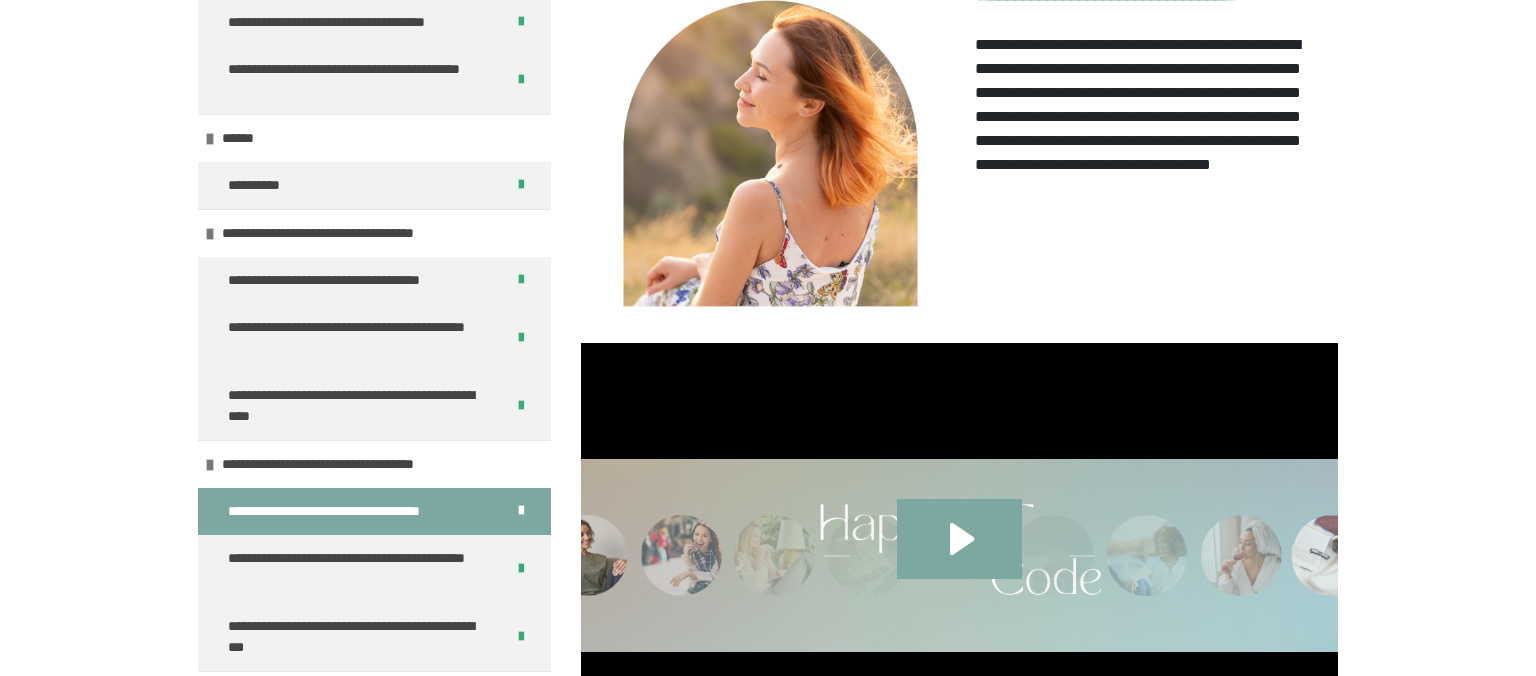 scroll, scrollTop: 1008, scrollLeft: 0, axis: vertical 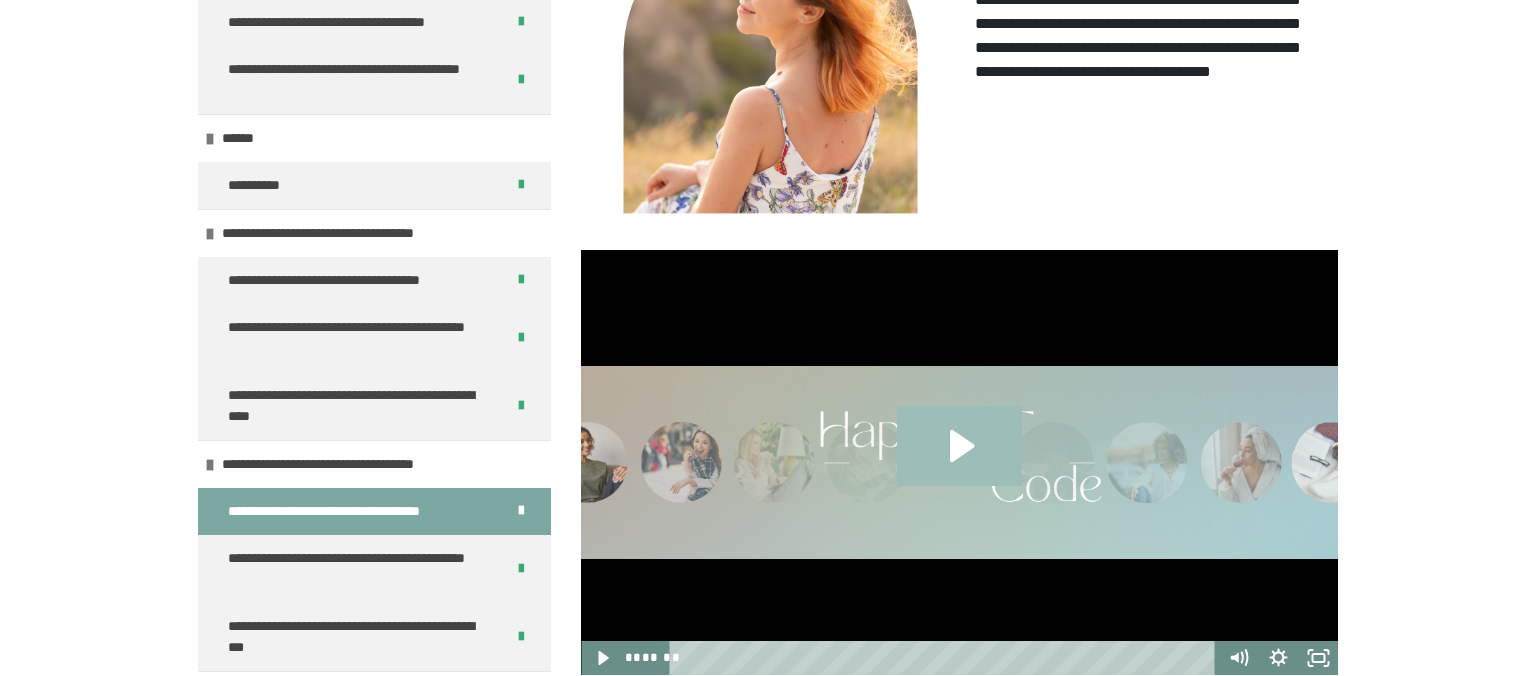 click 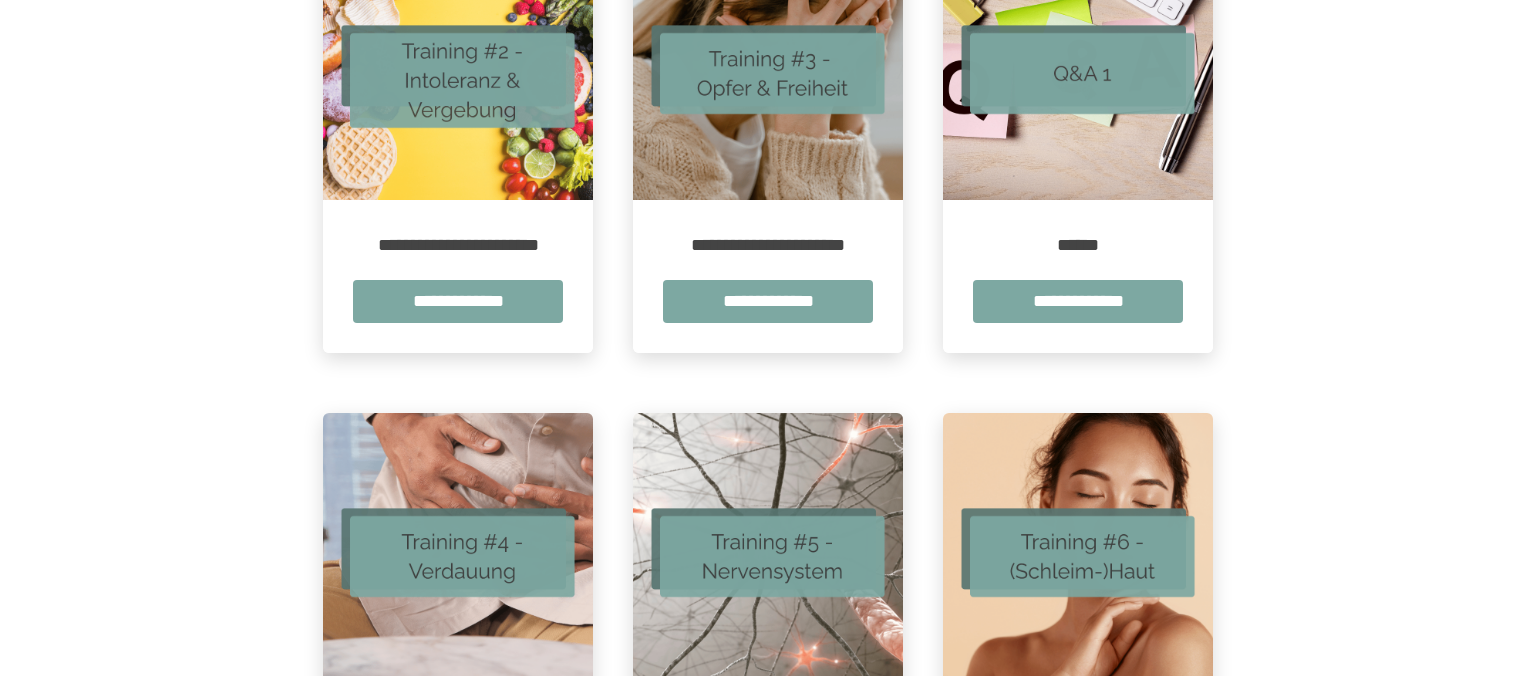 scroll, scrollTop: 0, scrollLeft: 0, axis: both 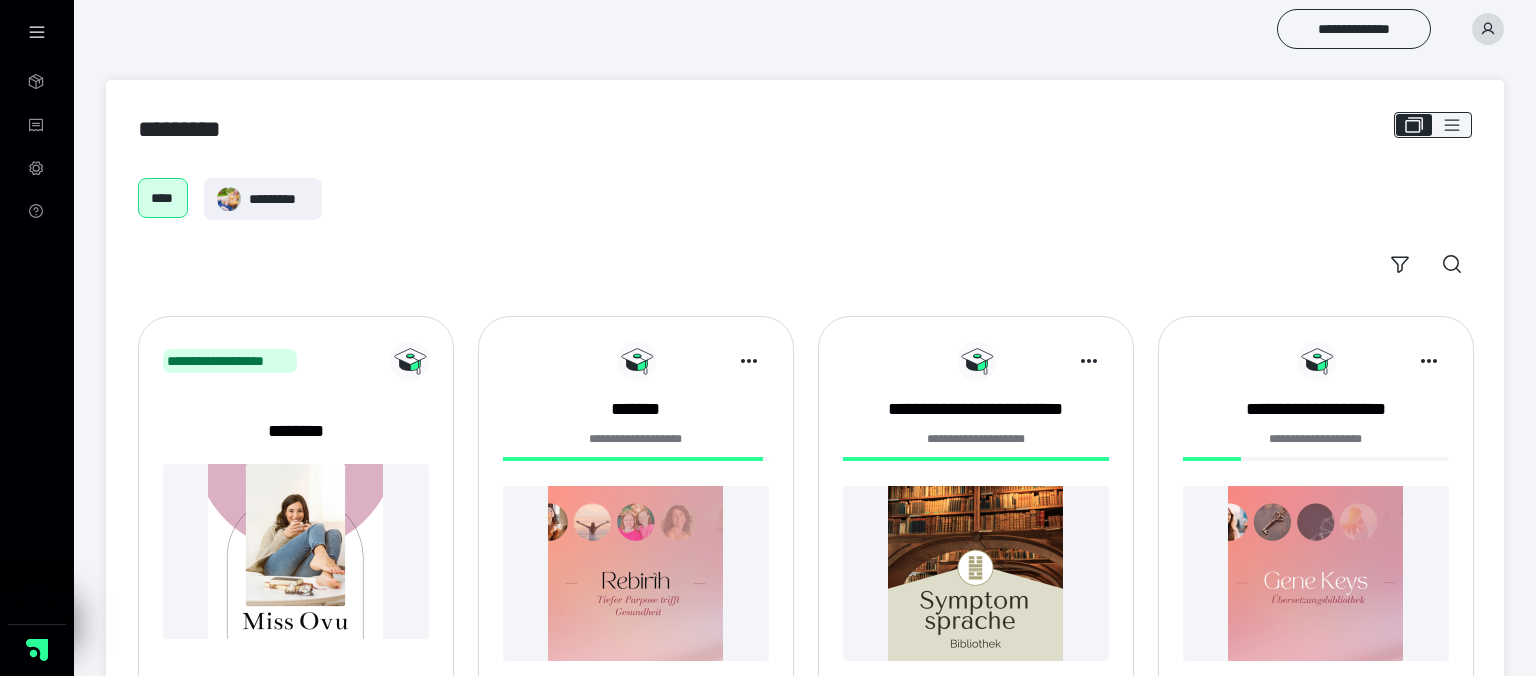 click at bounding box center [976, 573] 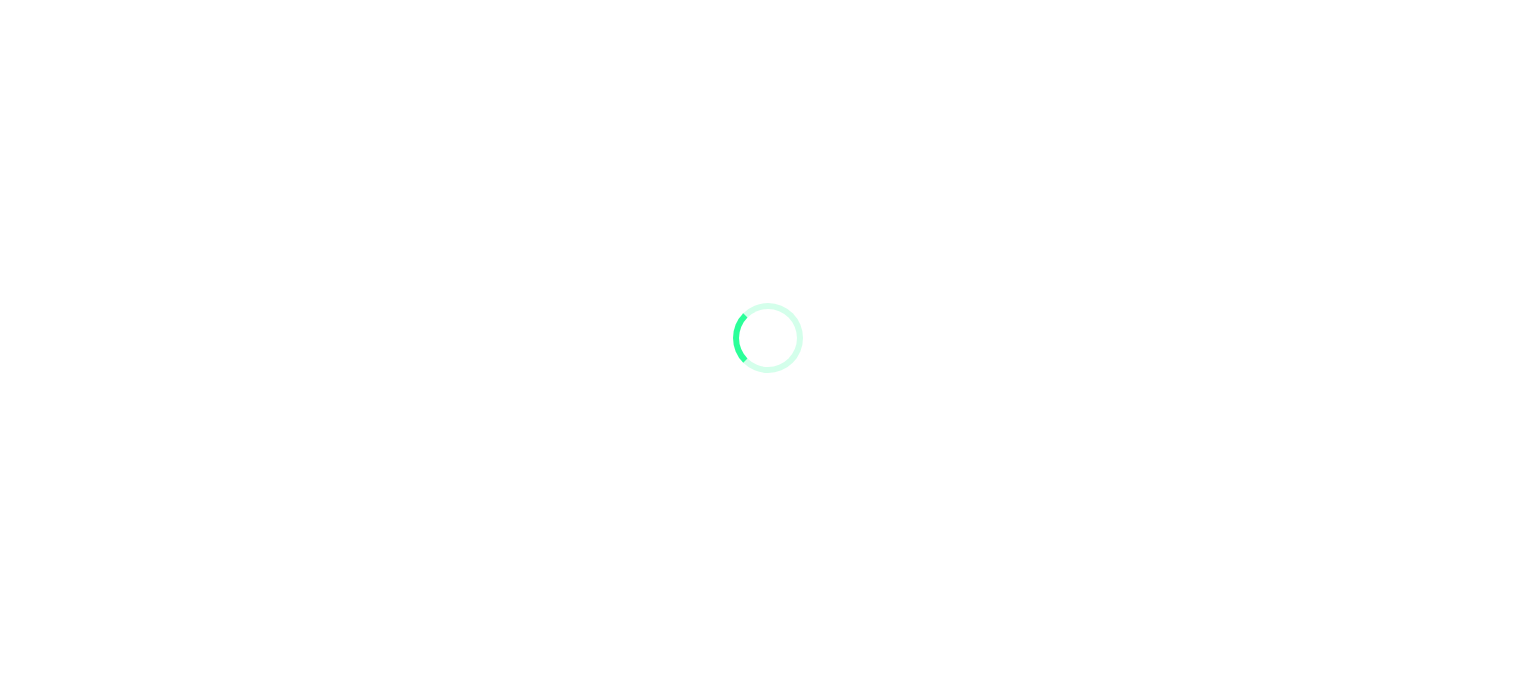scroll, scrollTop: 0, scrollLeft: 0, axis: both 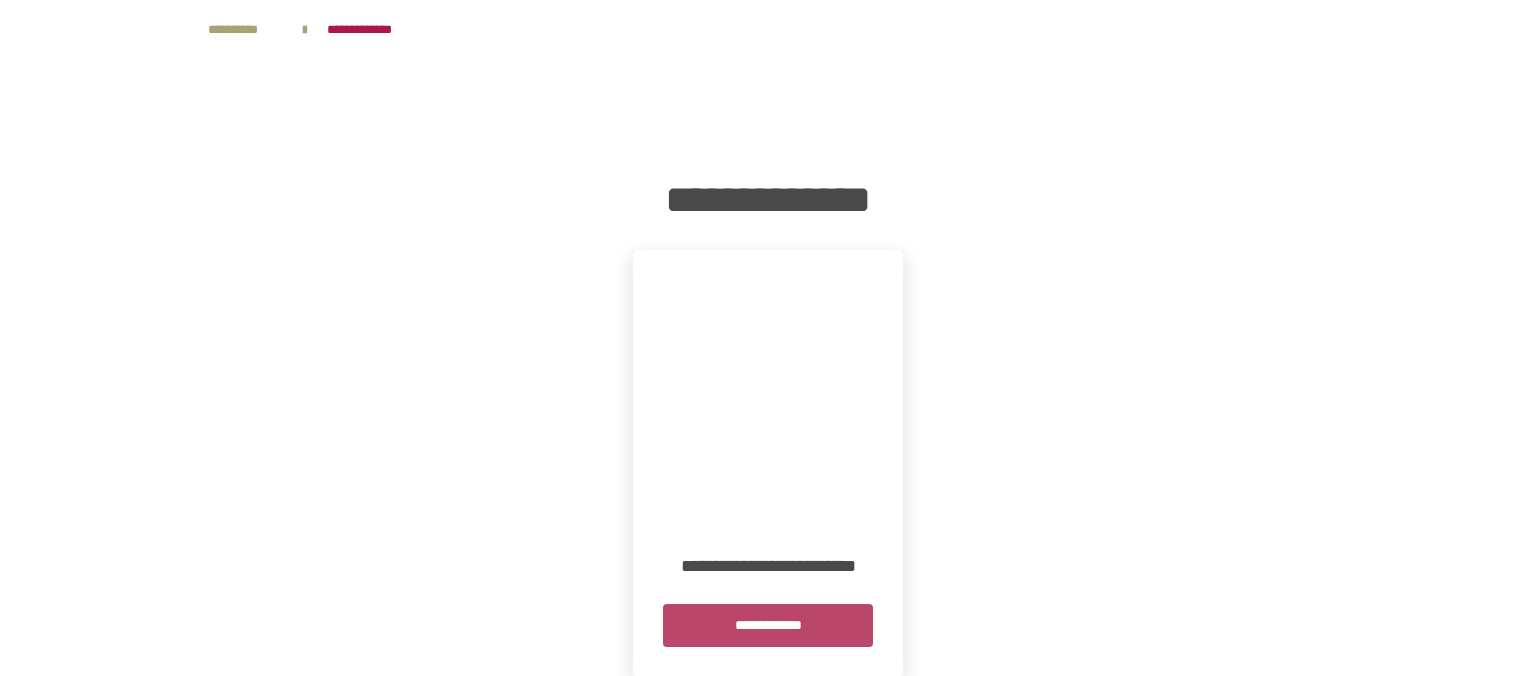 click on "**********" at bounding box center (768, 625) 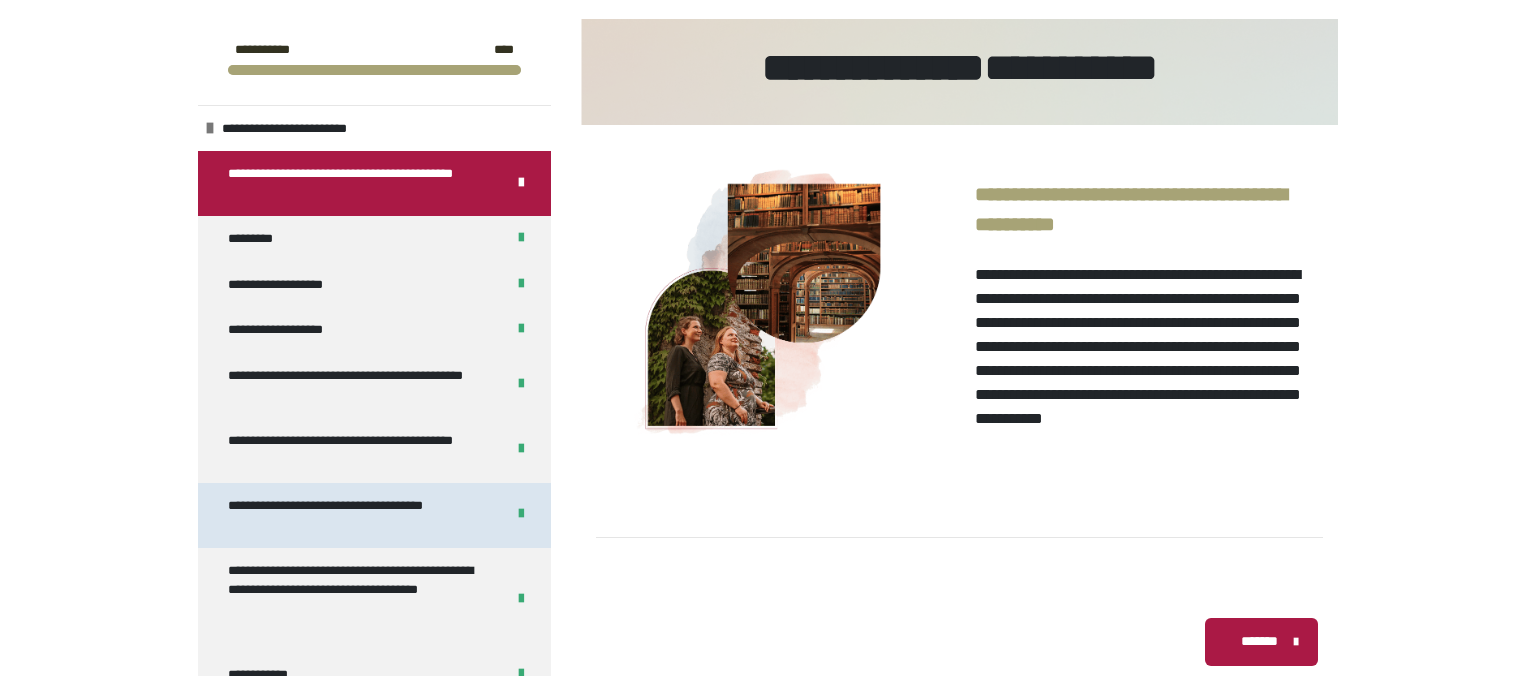 scroll, scrollTop: 388, scrollLeft: 0, axis: vertical 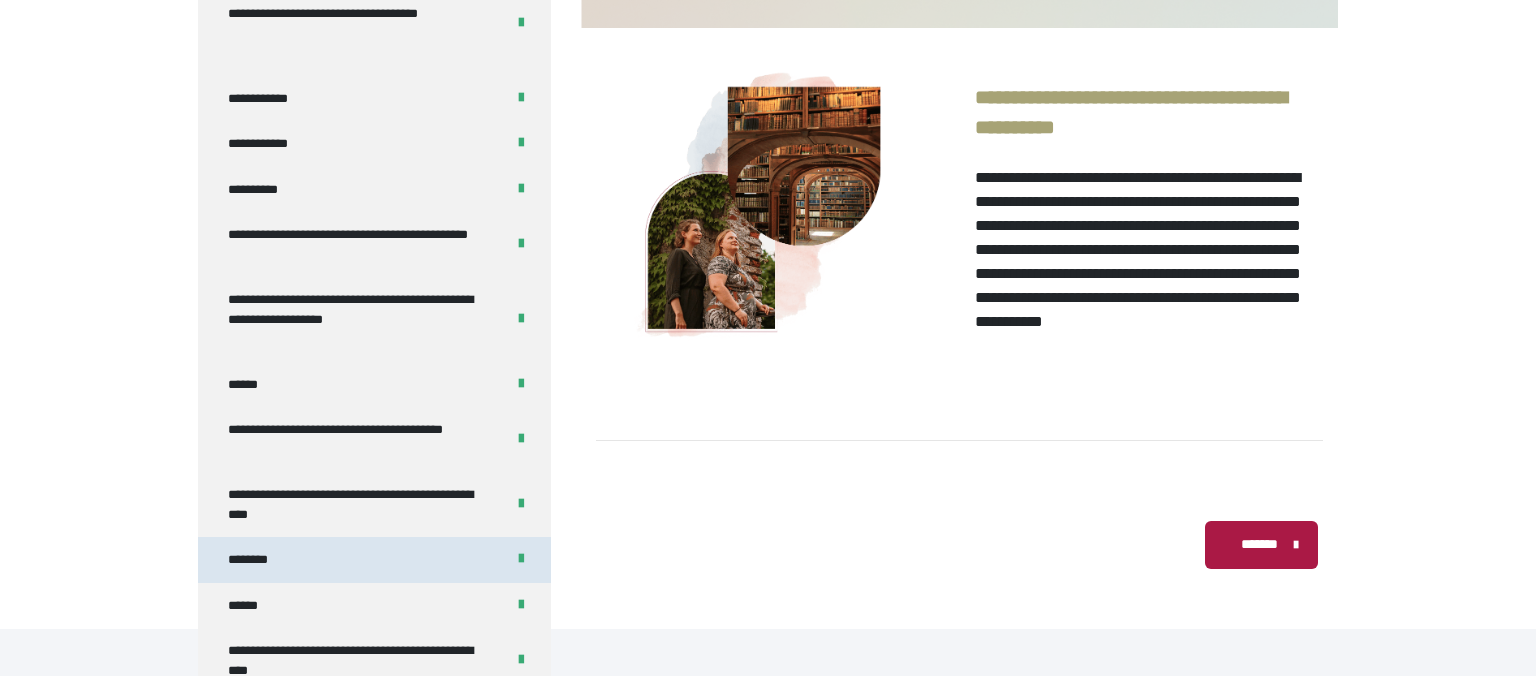 click on "********" at bounding box center (374, 560) 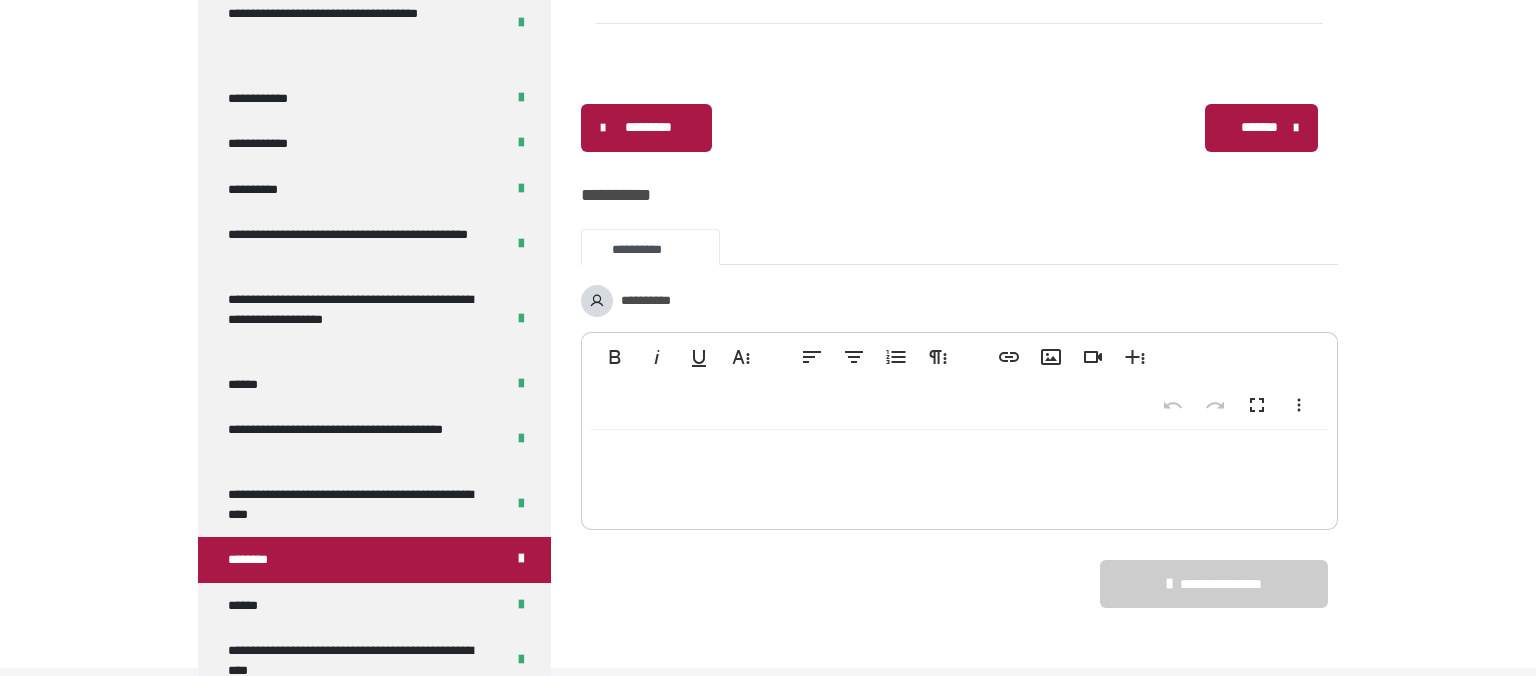 scroll, scrollTop: 1064, scrollLeft: 0, axis: vertical 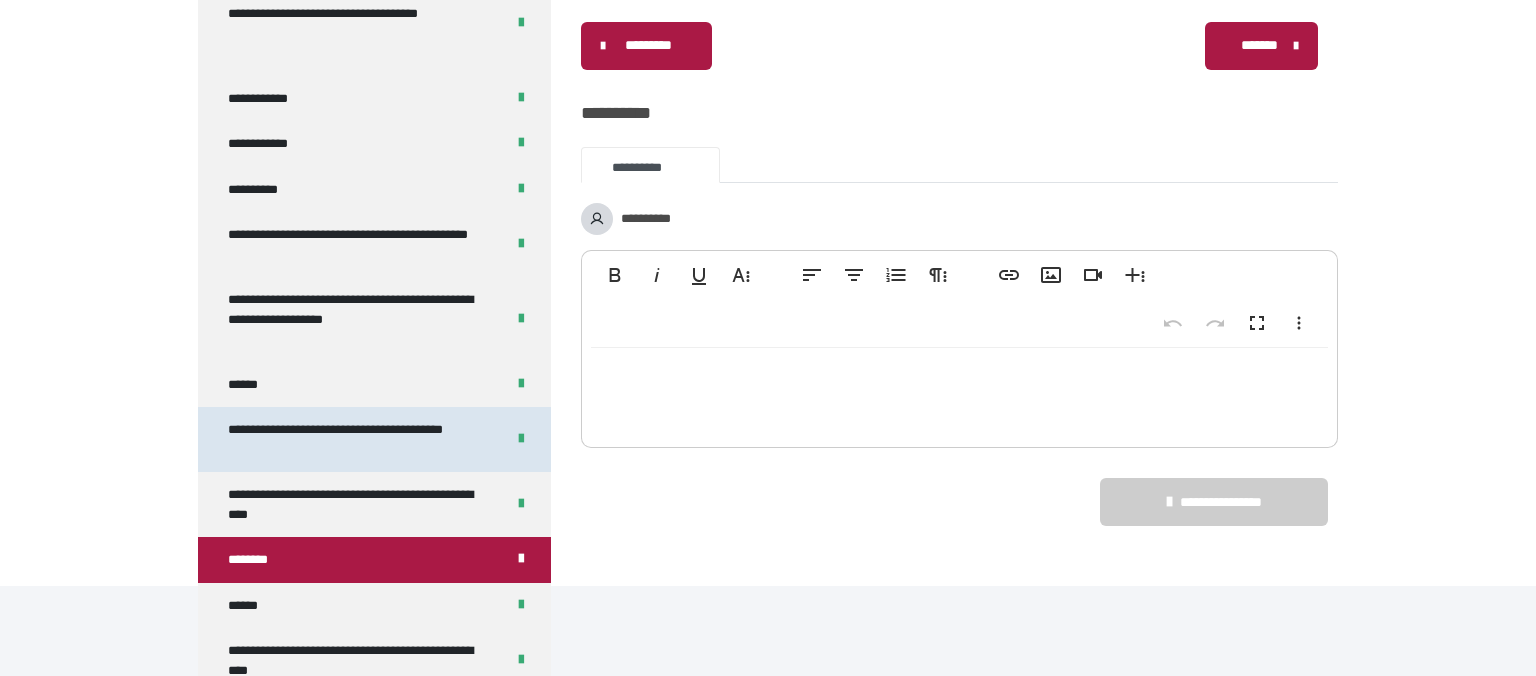 click on "**********" at bounding box center (358, 439) 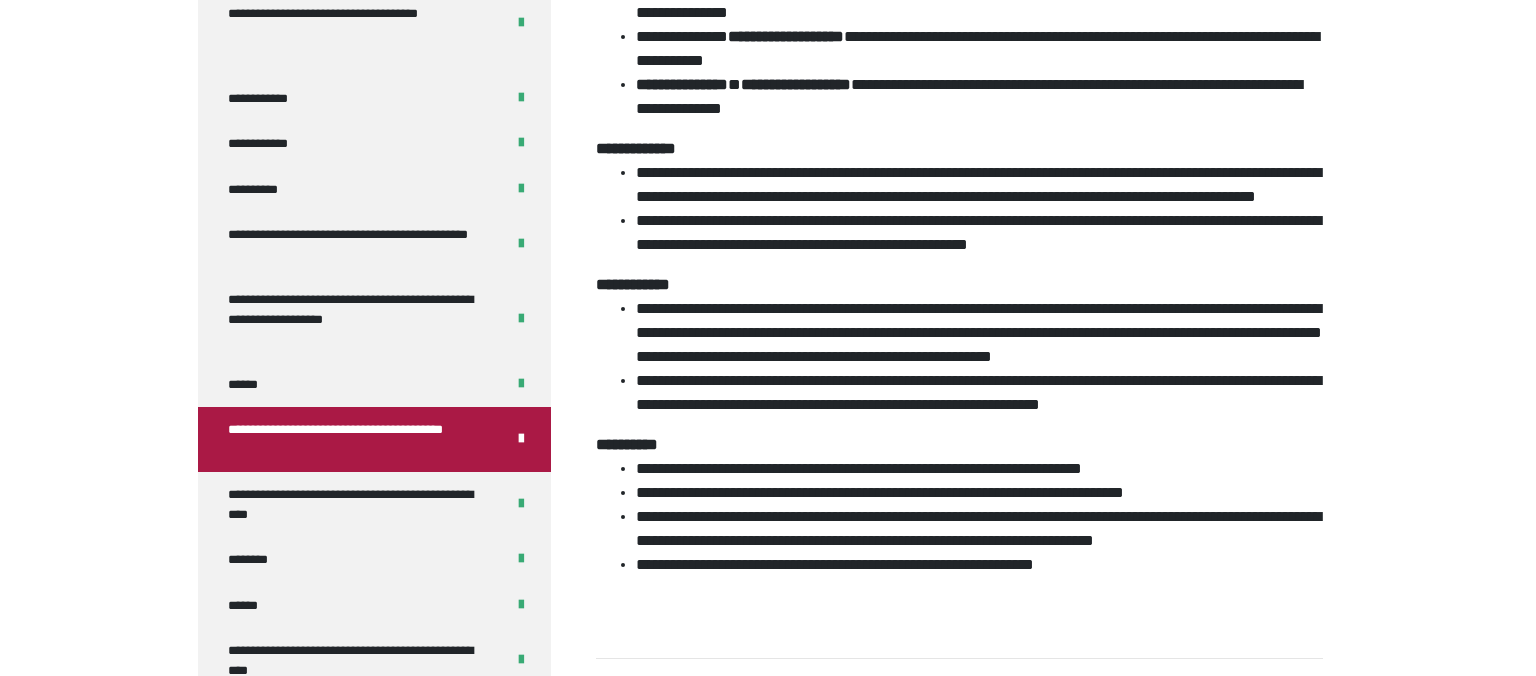 scroll, scrollTop: 1384, scrollLeft: 0, axis: vertical 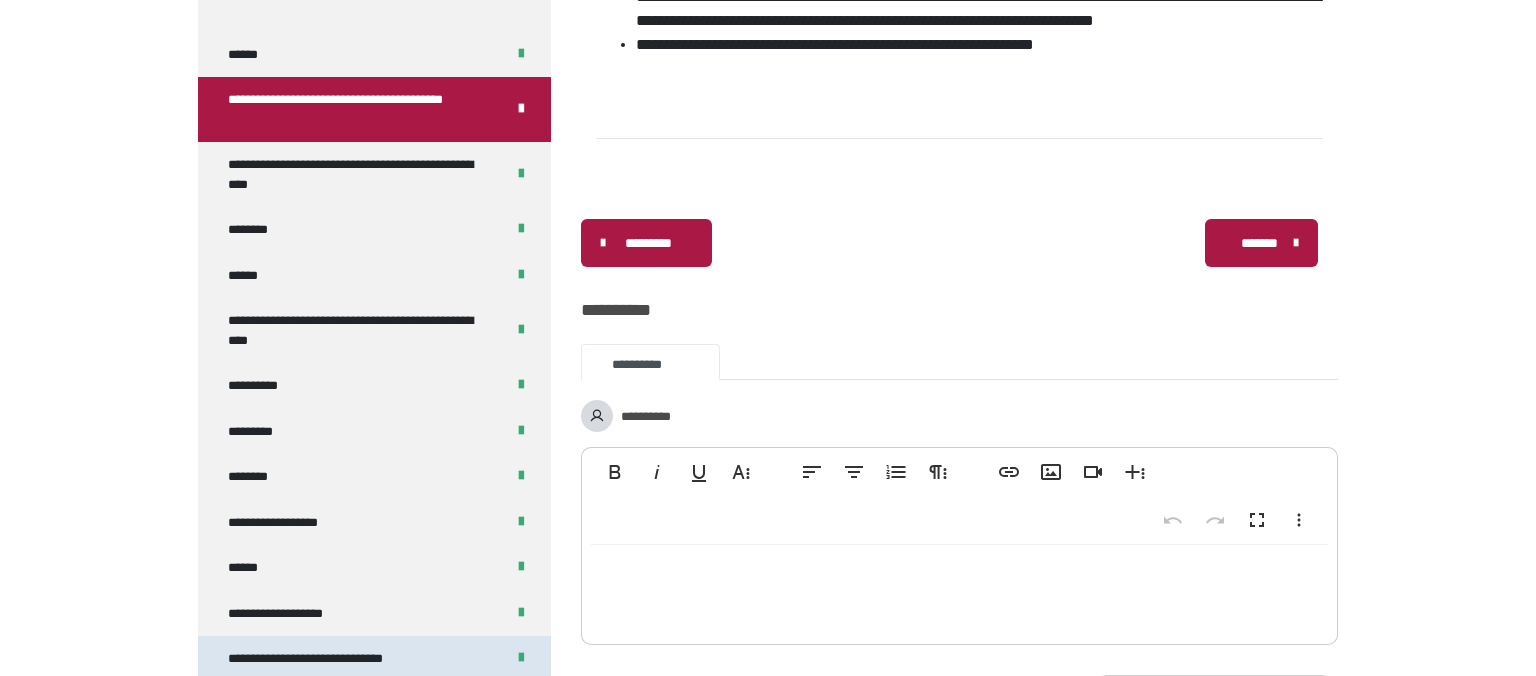 click on "**********" at bounding box center [374, 659] 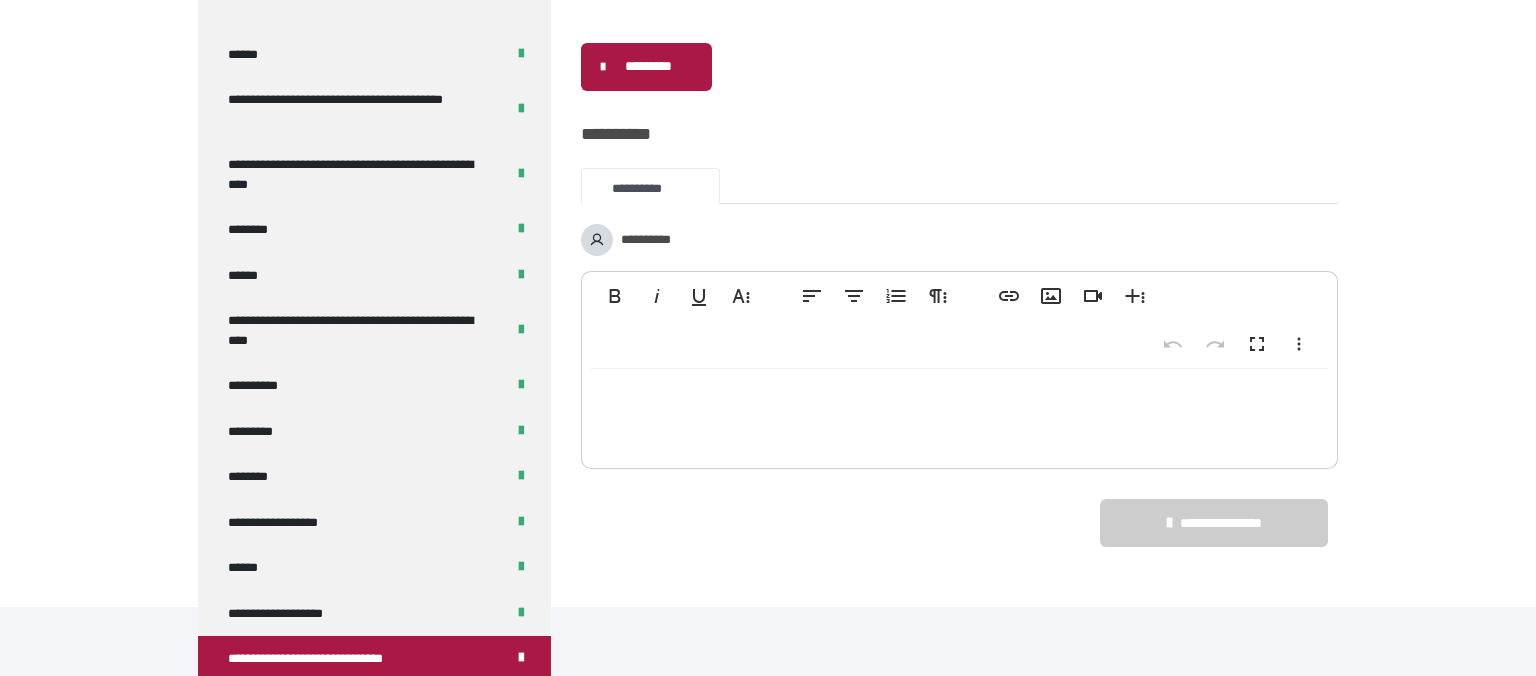 scroll, scrollTop: 1114, scrollLeft: 0, axis: vertical 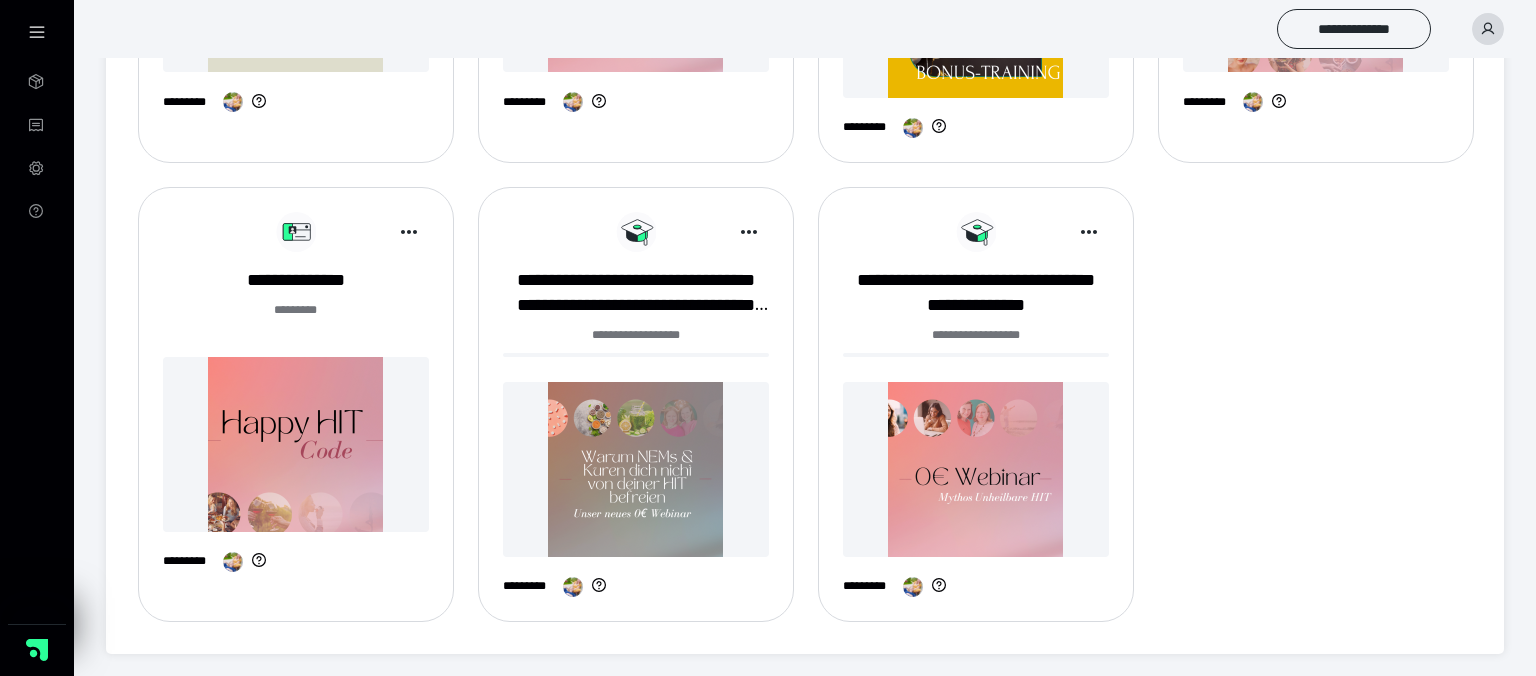 click at bounding box center (296, 444) 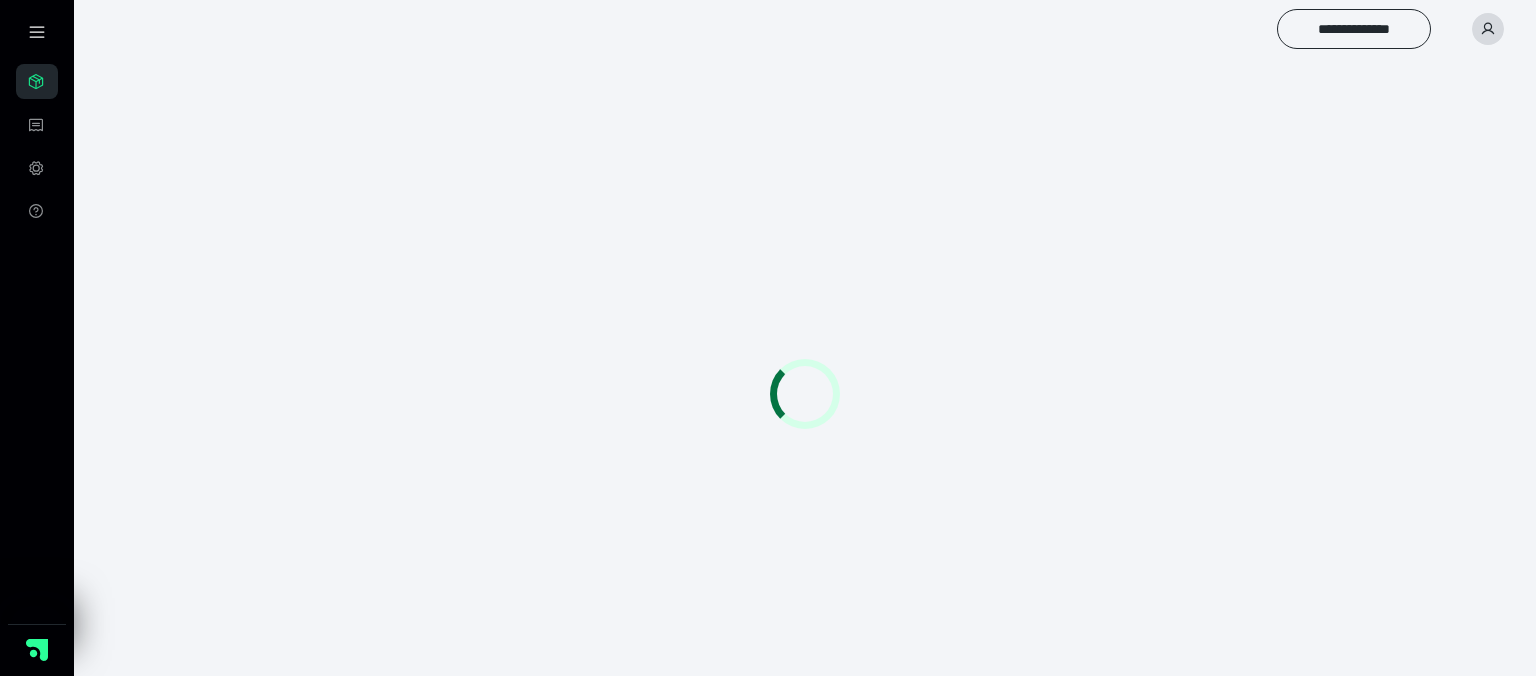 scroll, scrollTop: 0, scrollLeft: 0, axis: both 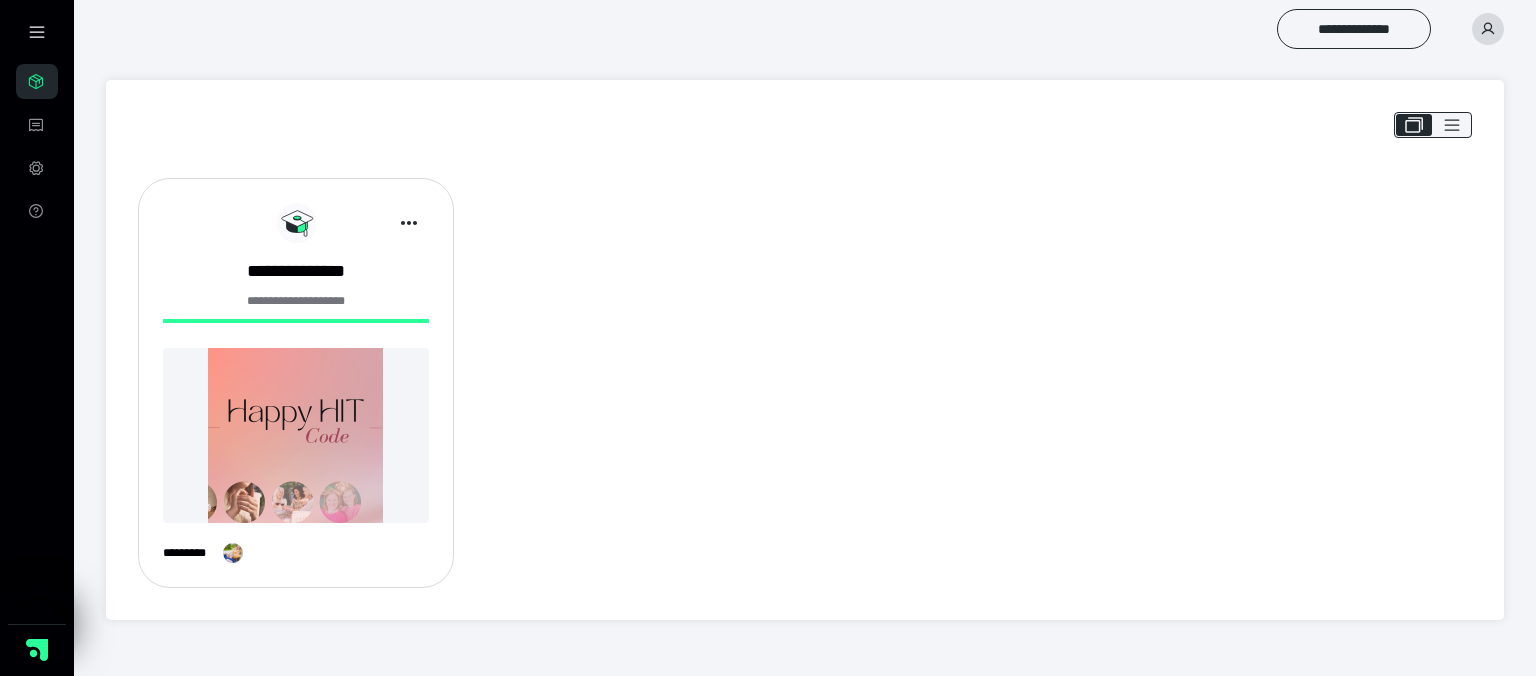 click at bounding box center (296, 435) 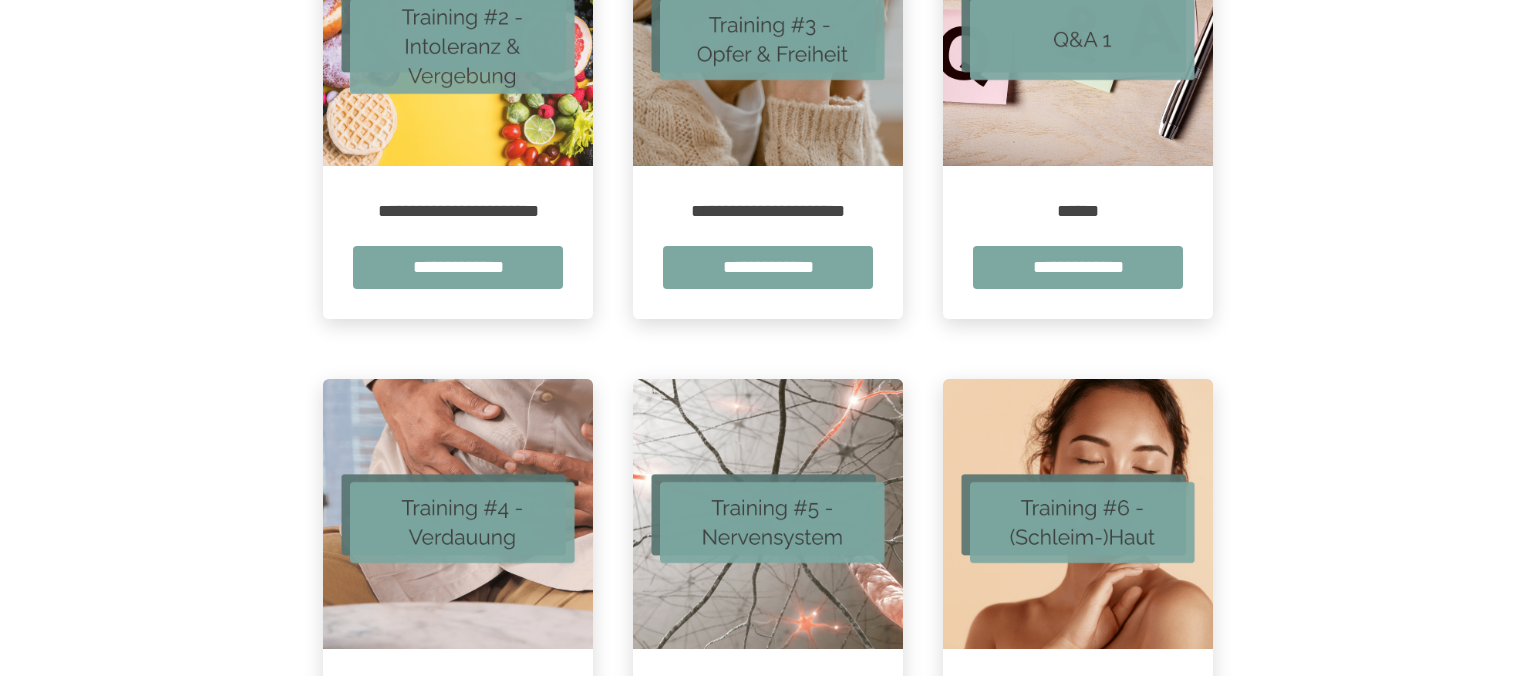 scroll, scrollTop: 1161, scrollLeft: 0, axis: vertical 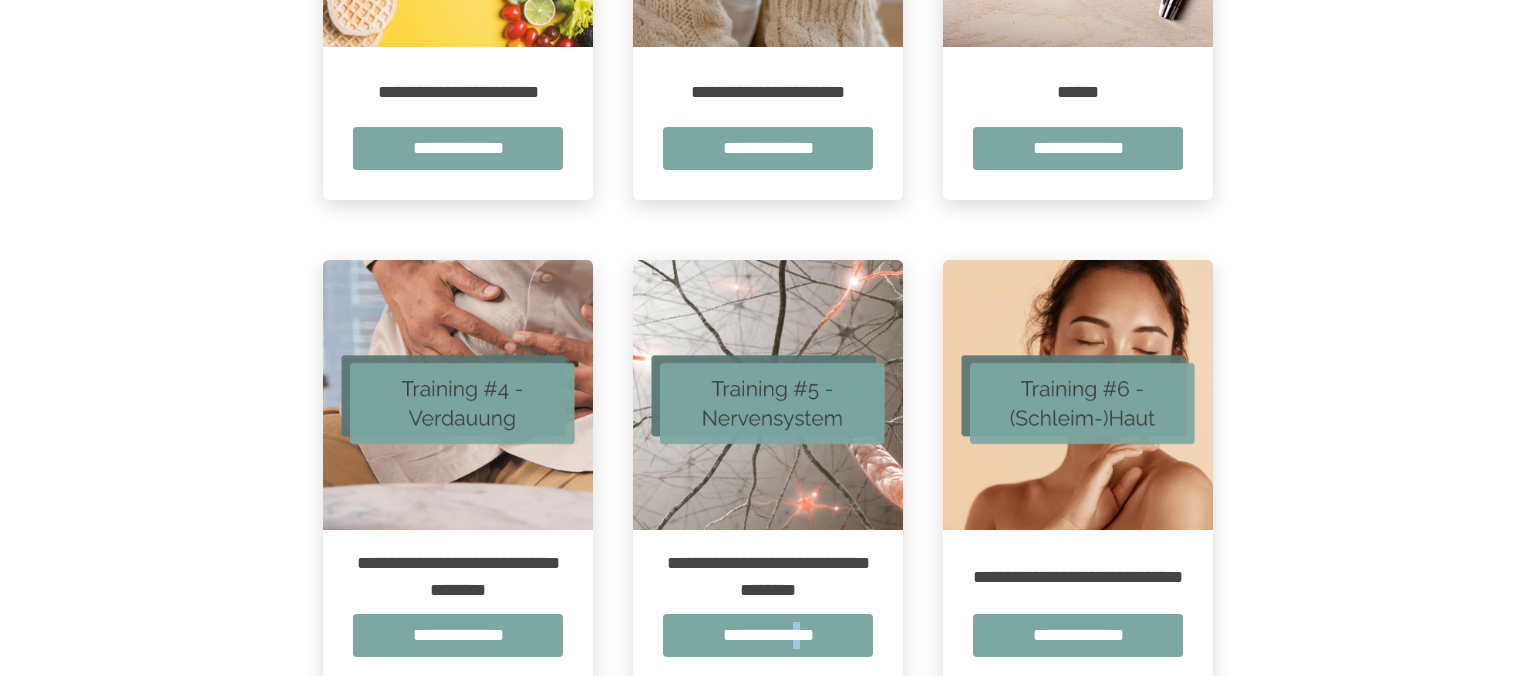 click on "**********" at bounding box center [768, 635] 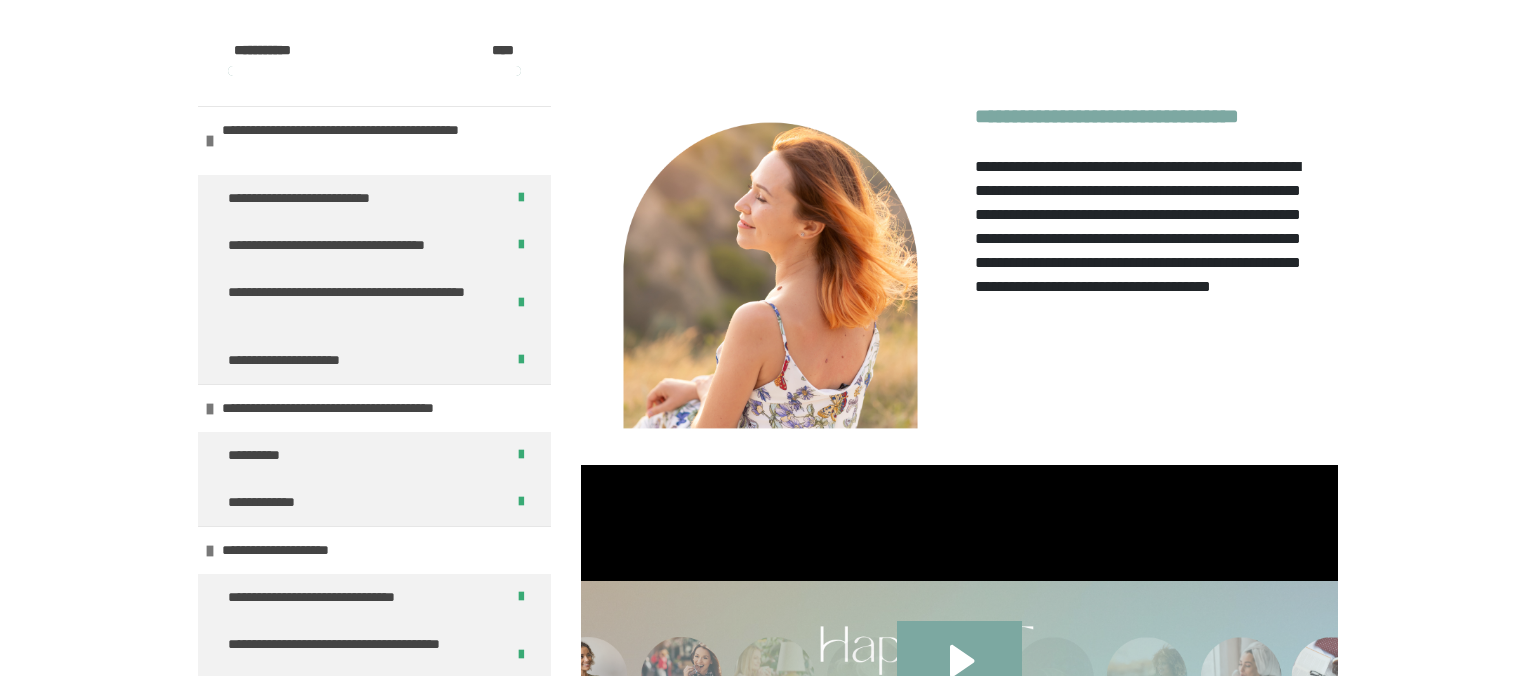 scroll, scrollTop: 1056, scrollLeft: 0, axis: vertical 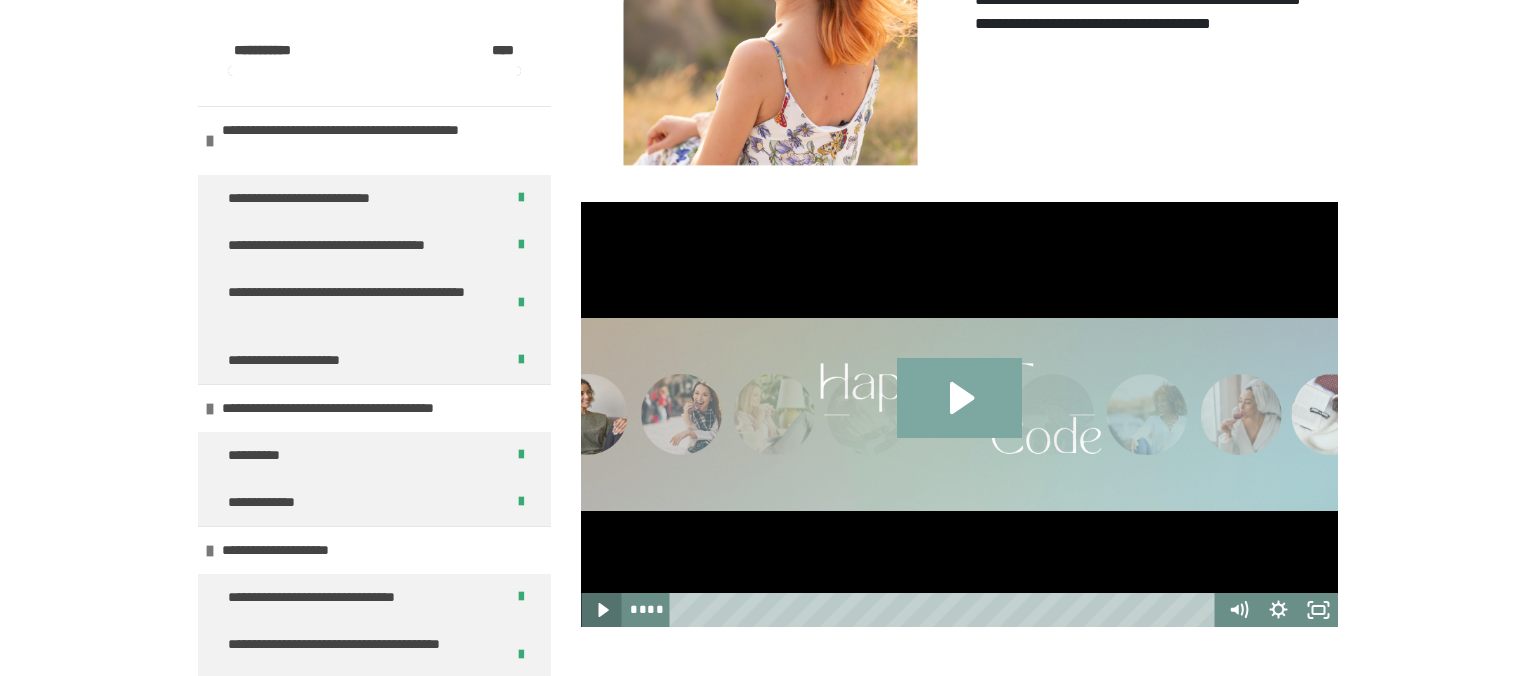 click 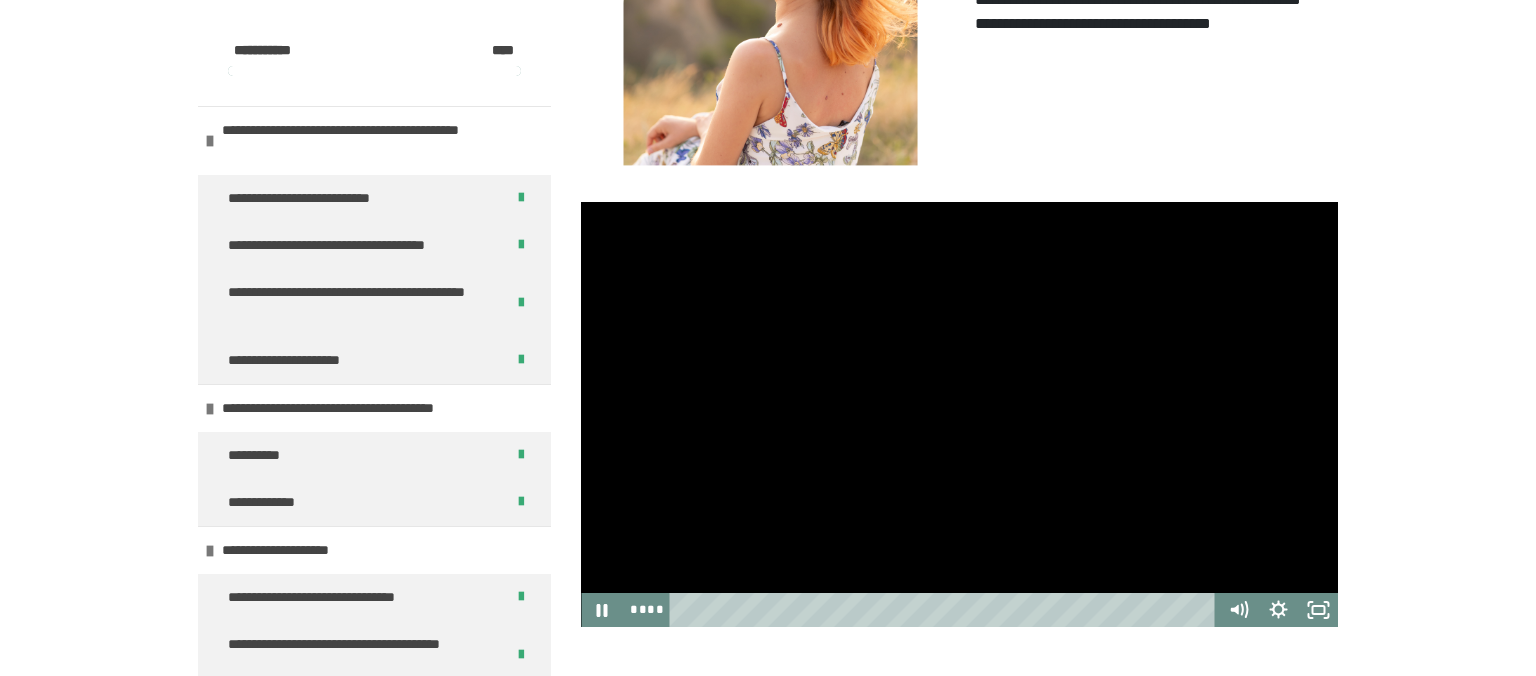click on "**********" at bounding box center (1149, 12) 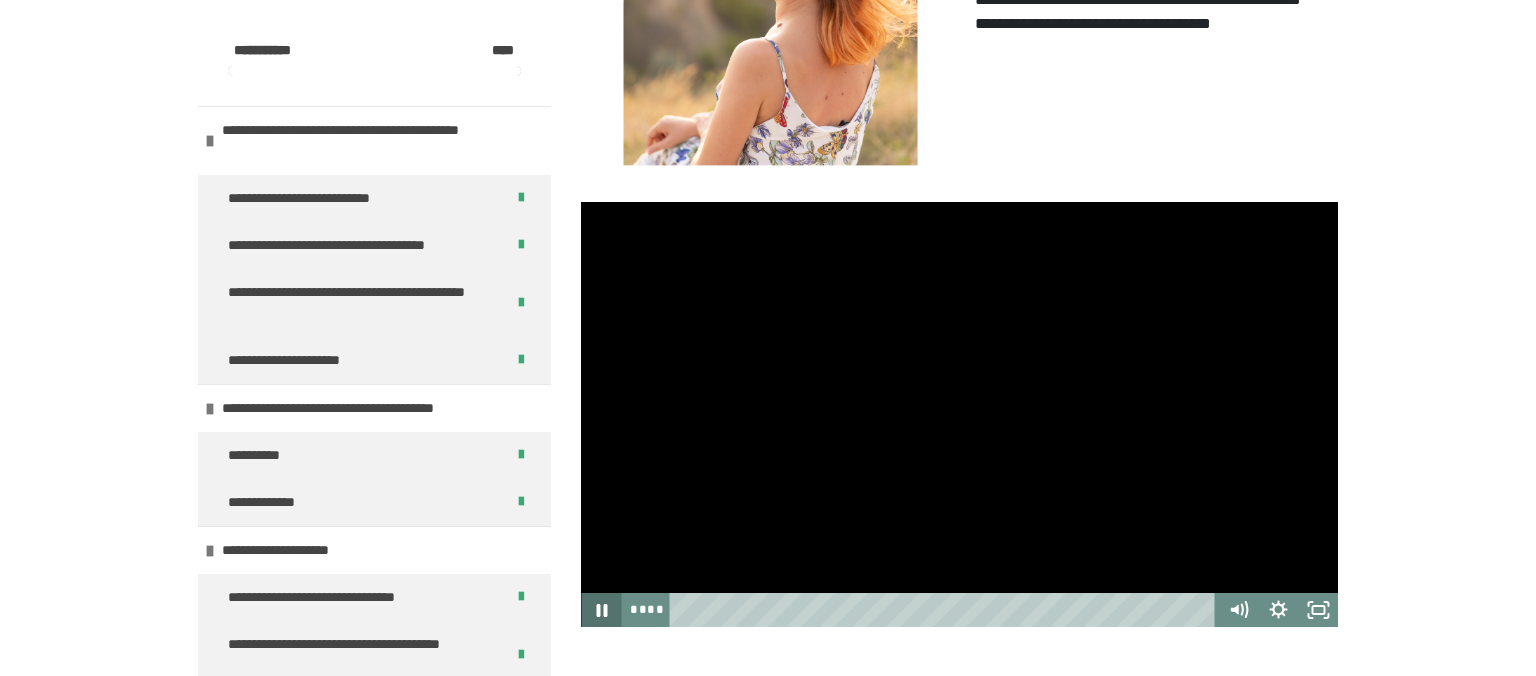 click 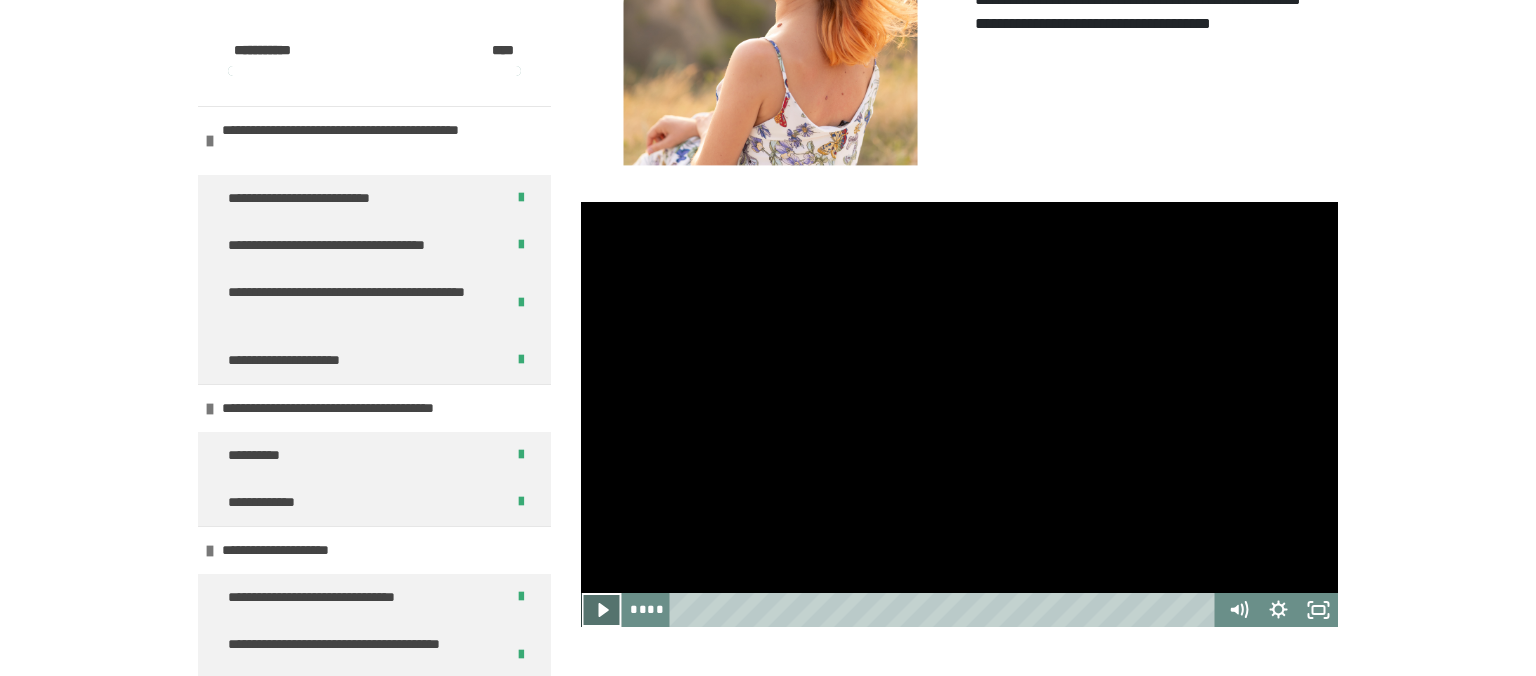 click 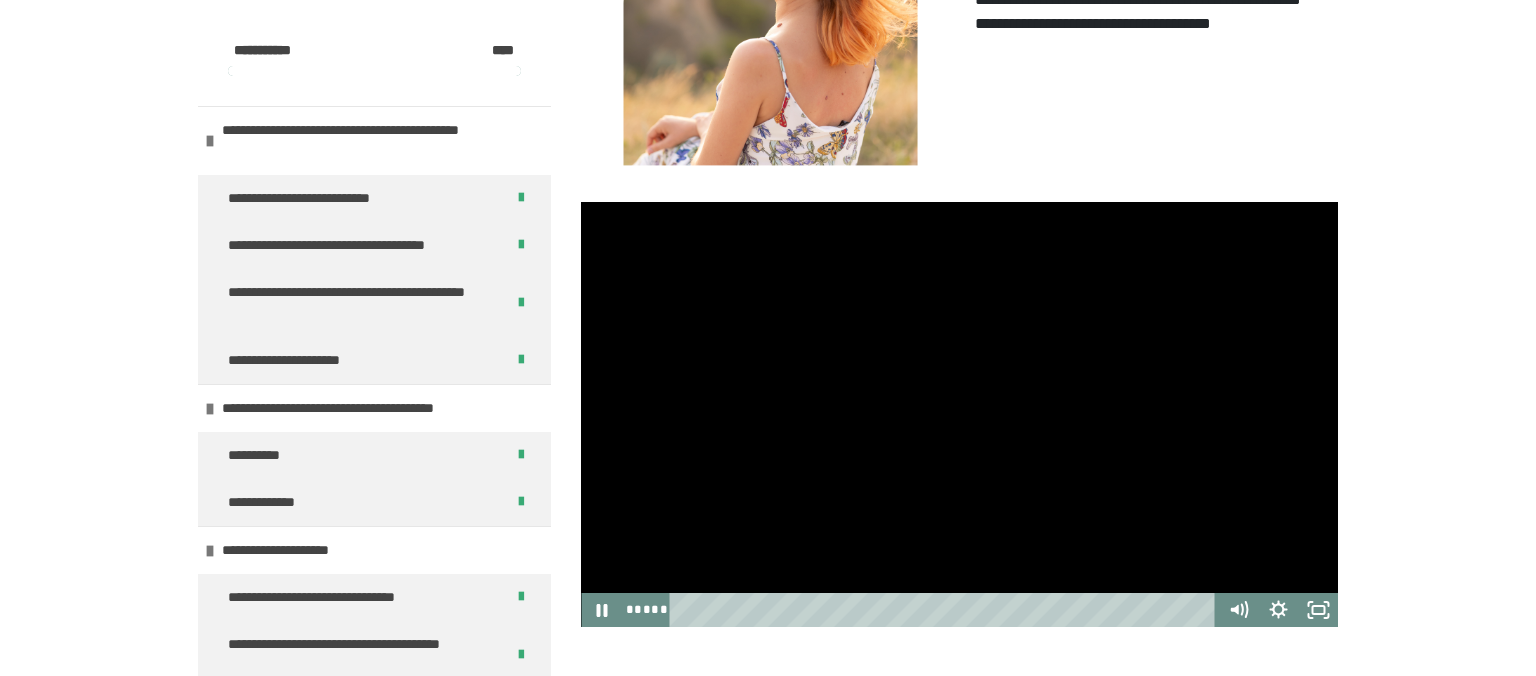 click at bounding box center [959, 644] 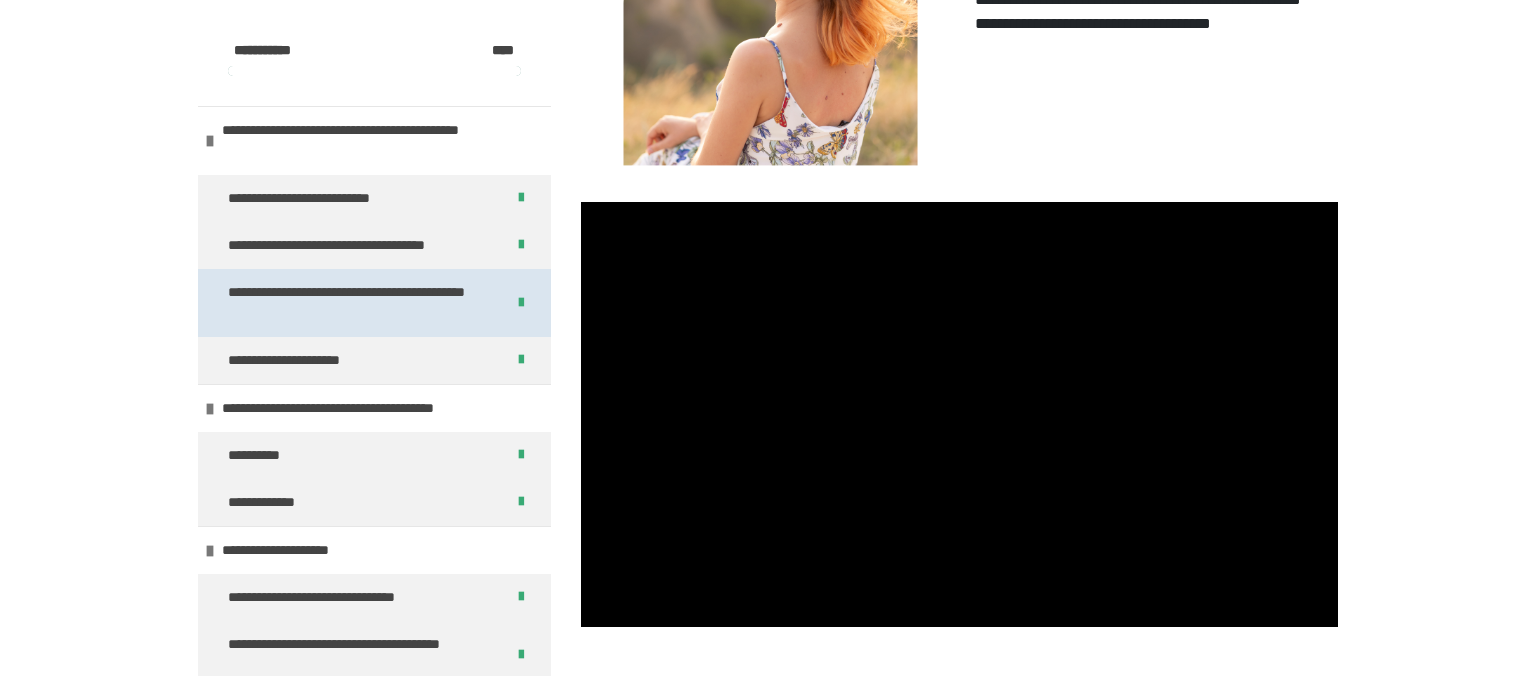 click on "**********" at bounding box center [358, 303] 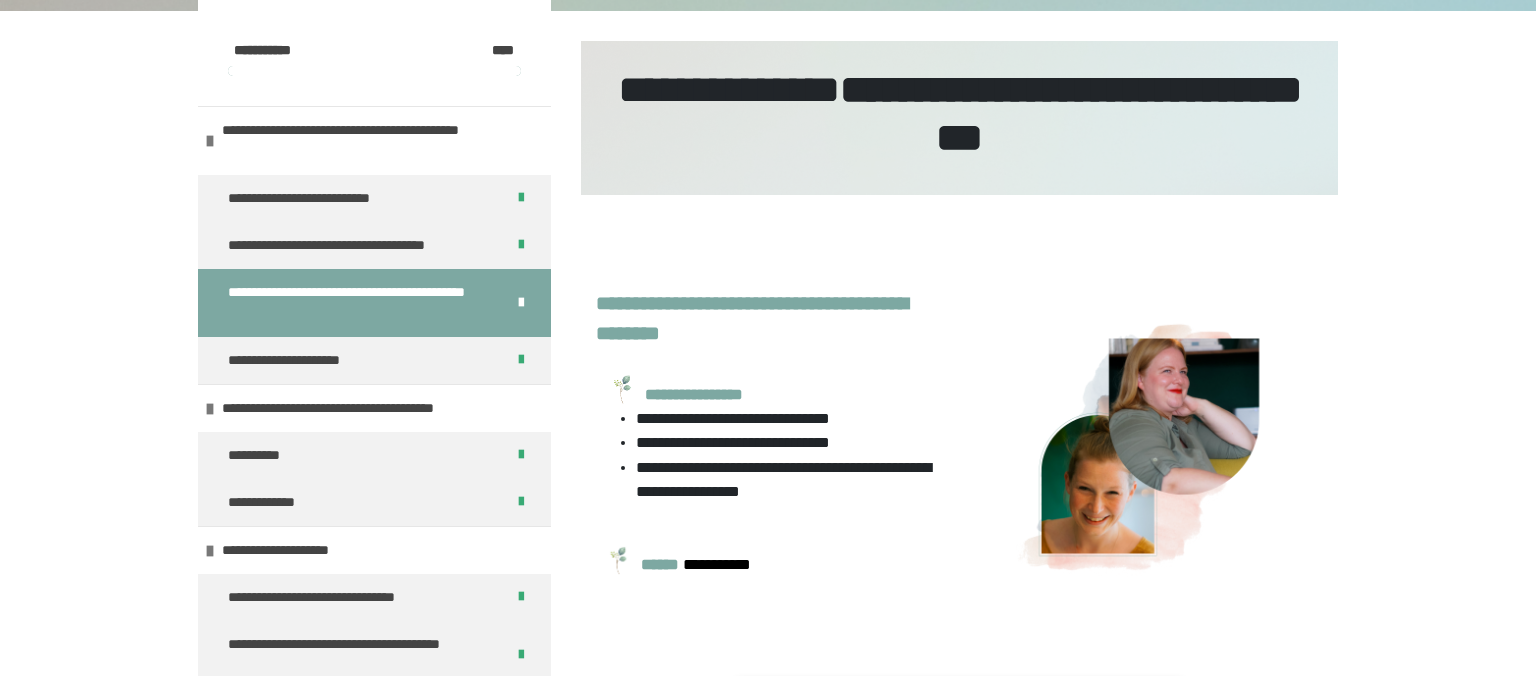 scroll, scrollTop: 0, scrollLeft: 0, axis: both 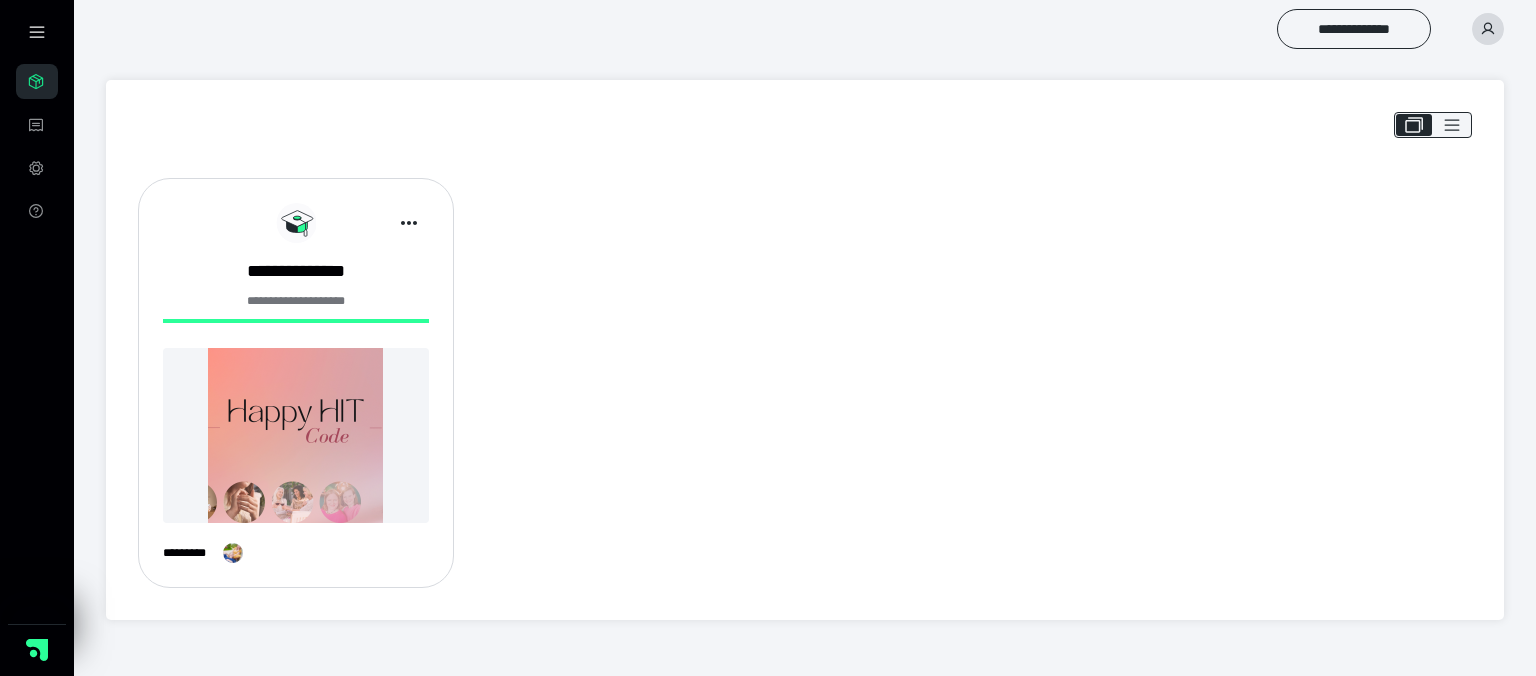 click 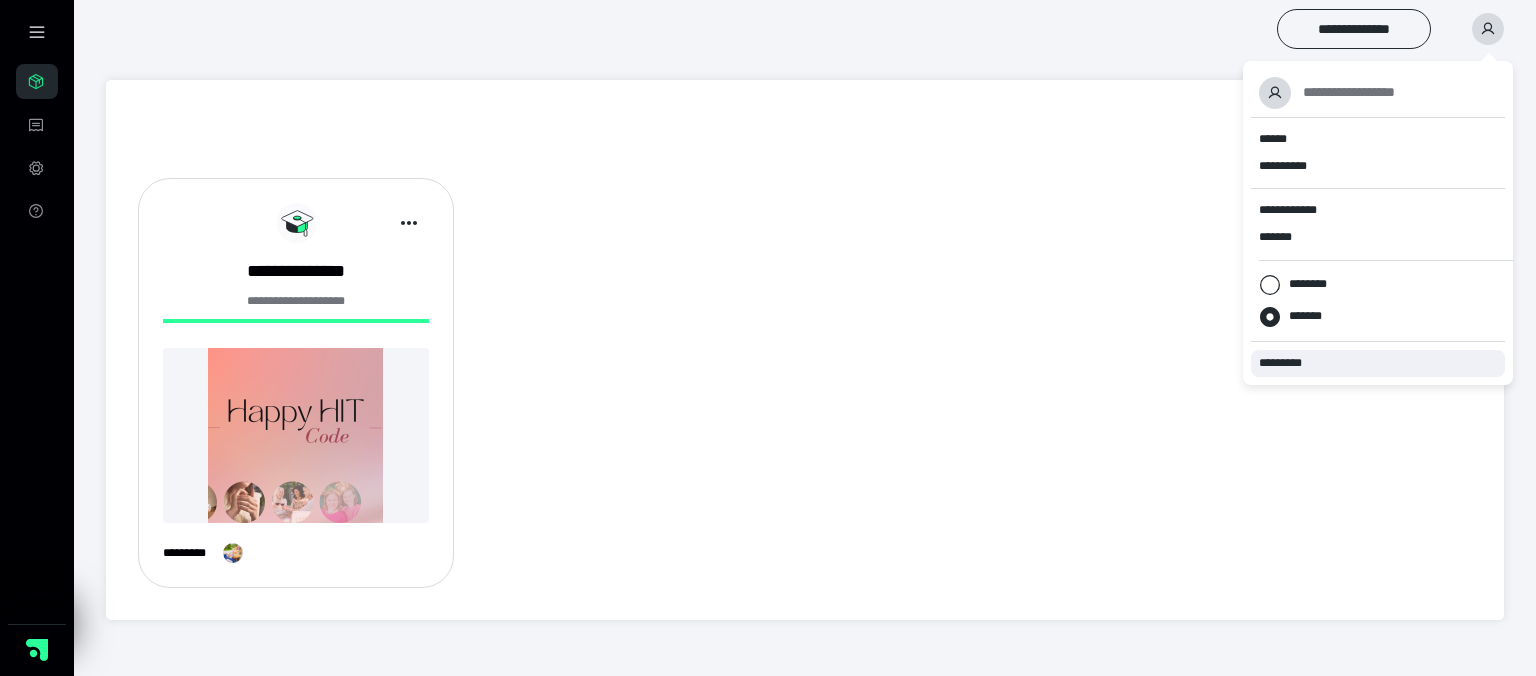 click on "*********" at bounding box center [1289, 363] 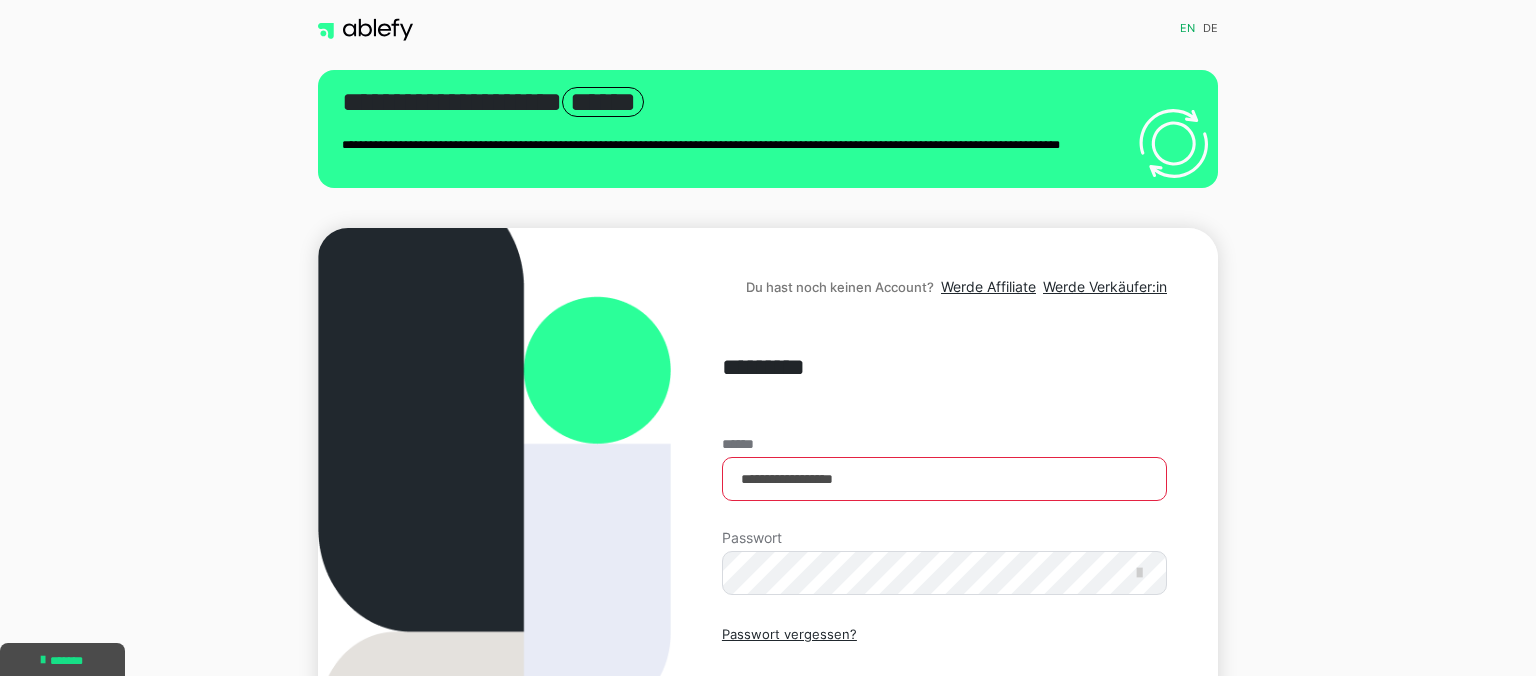 scroll, scrollTop: 0, scrollLeft: 0, axis: both 